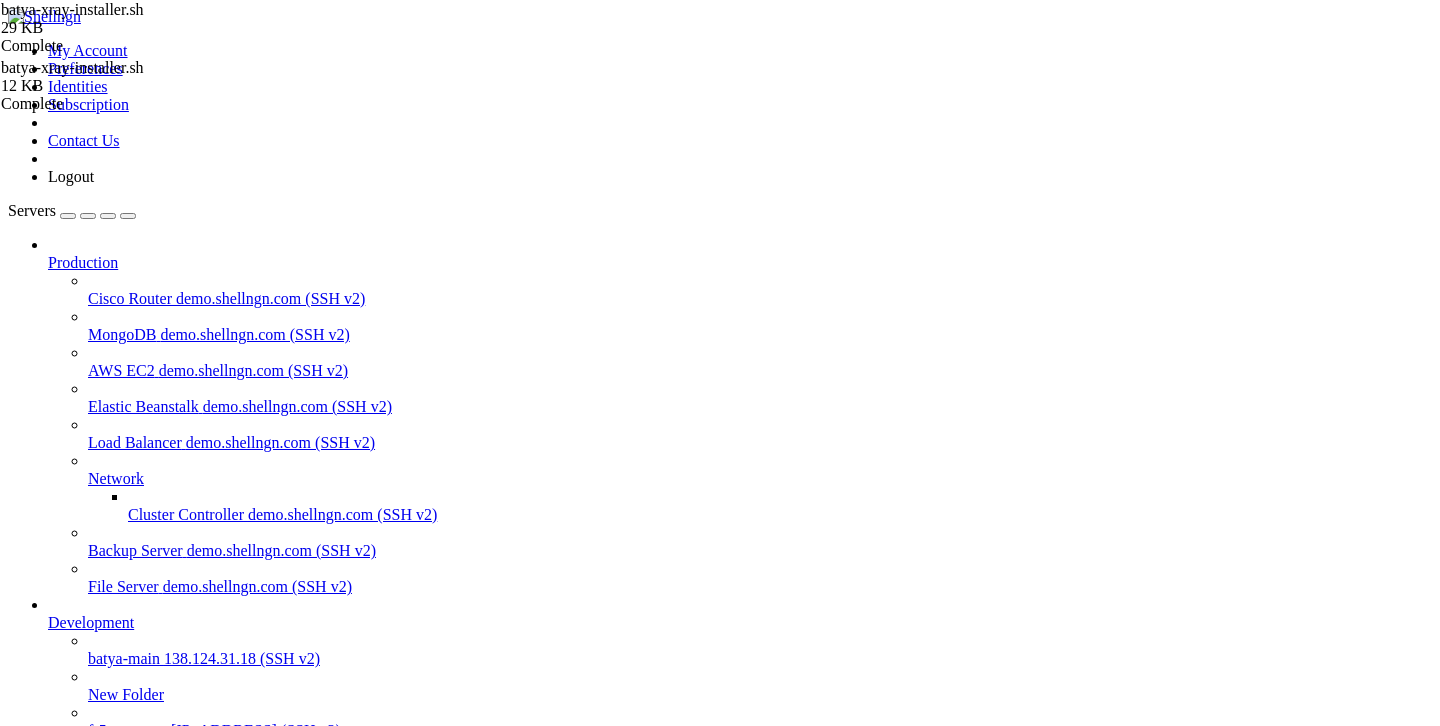 scroll, scrollTop: 0, scrollLeft: 0, axis: both 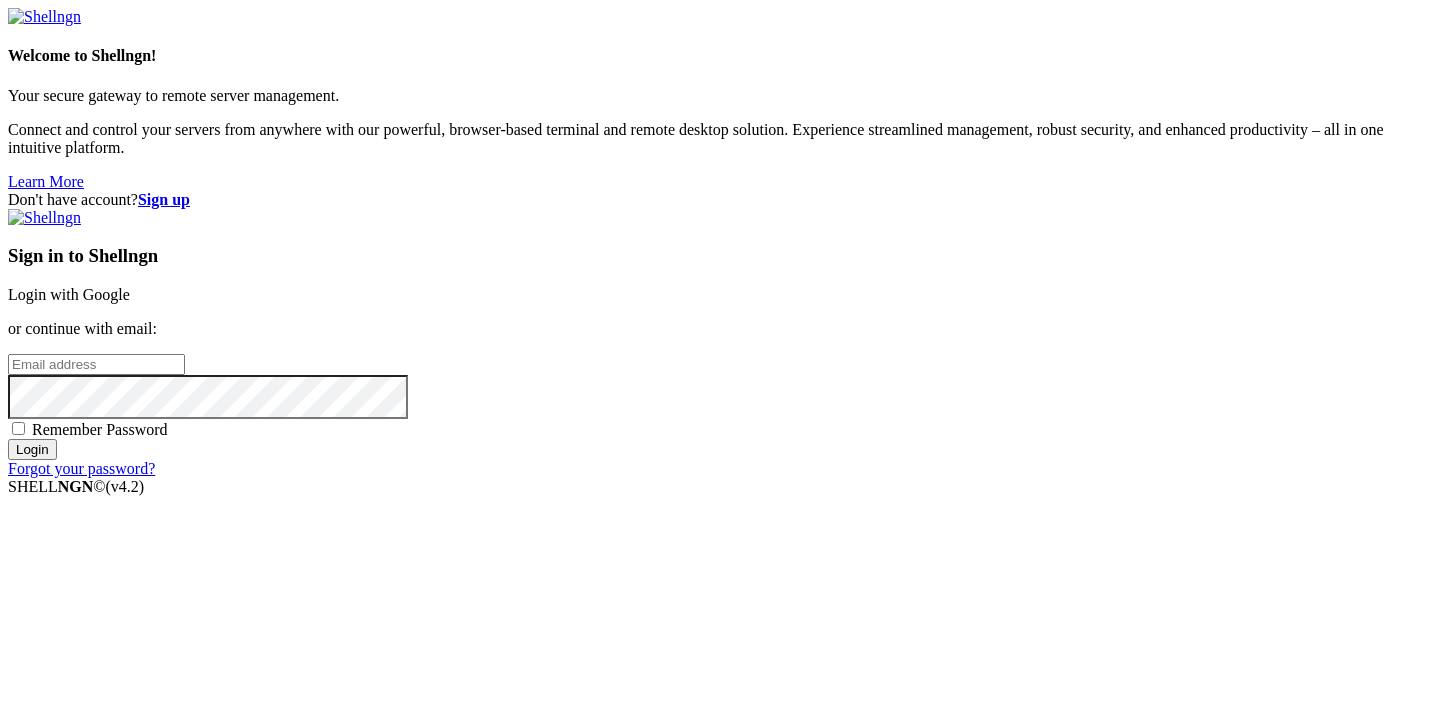 click on "Login with Google" at bounding box center (69, 294) 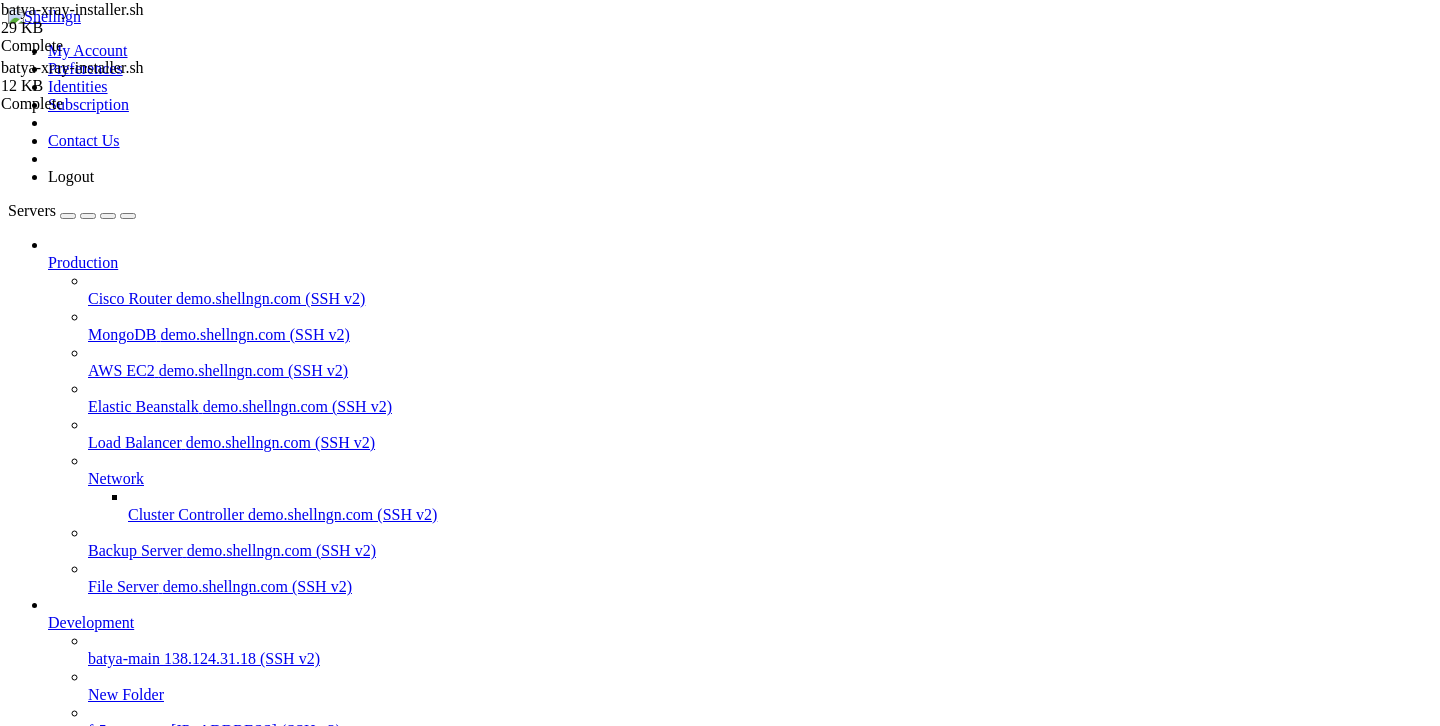 scroll, scrollTop: 0, scrollLeft: 0, axis: both 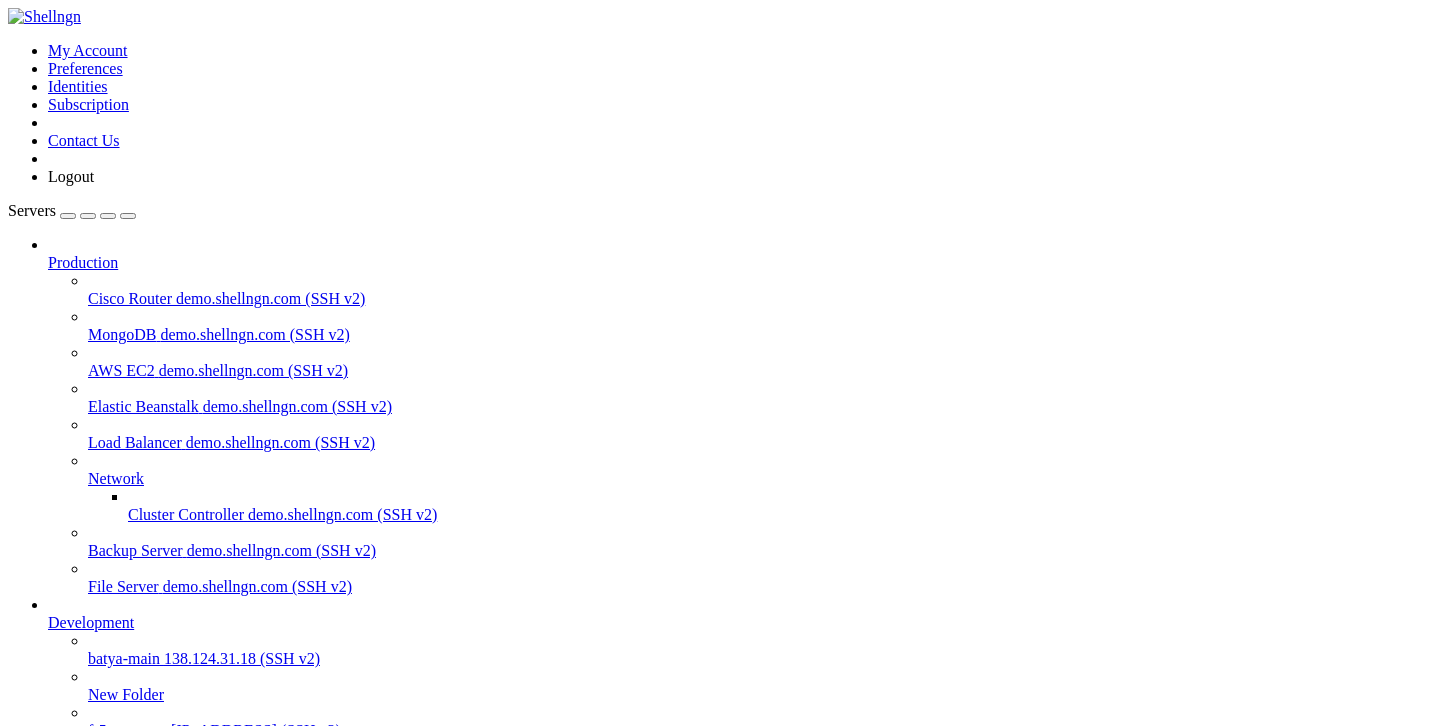 click on "Properties" at bounding box center [139, 1367] 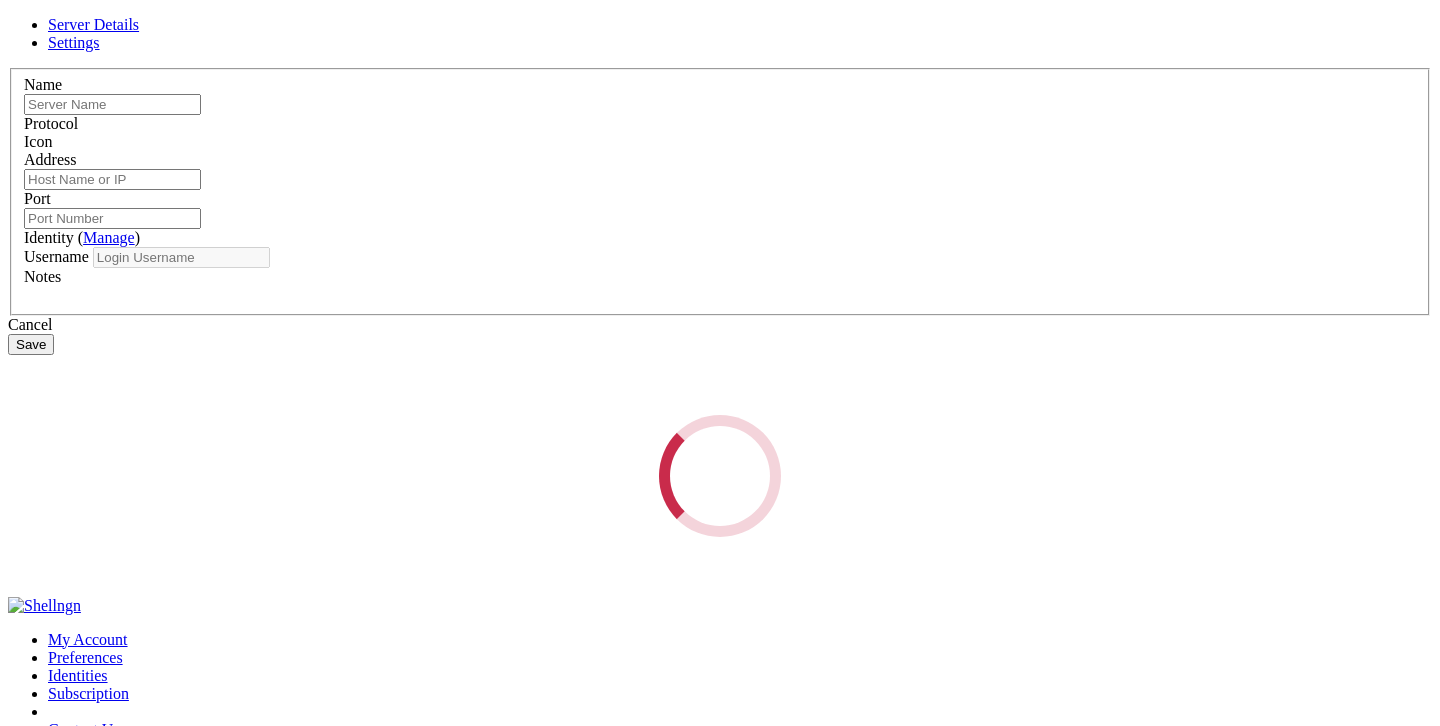 type on "fr5newproto" 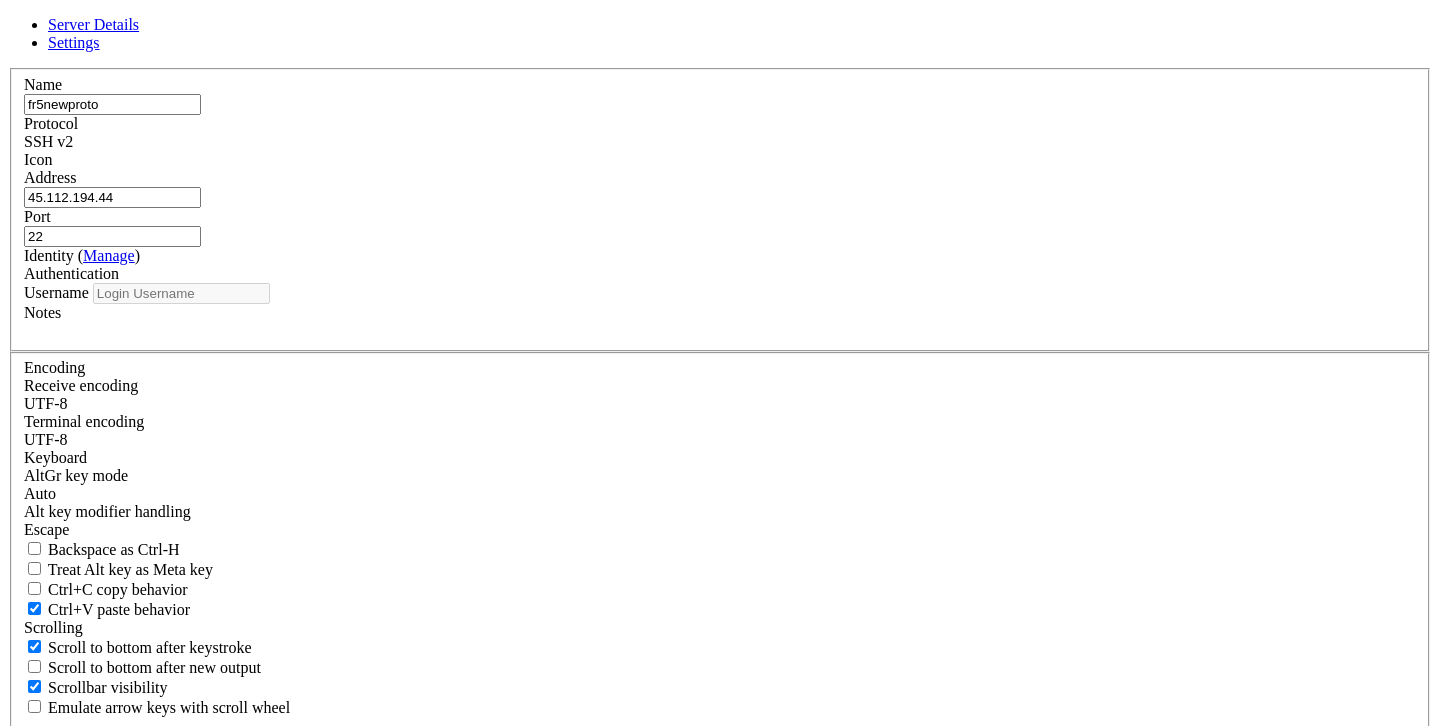 type on "root" 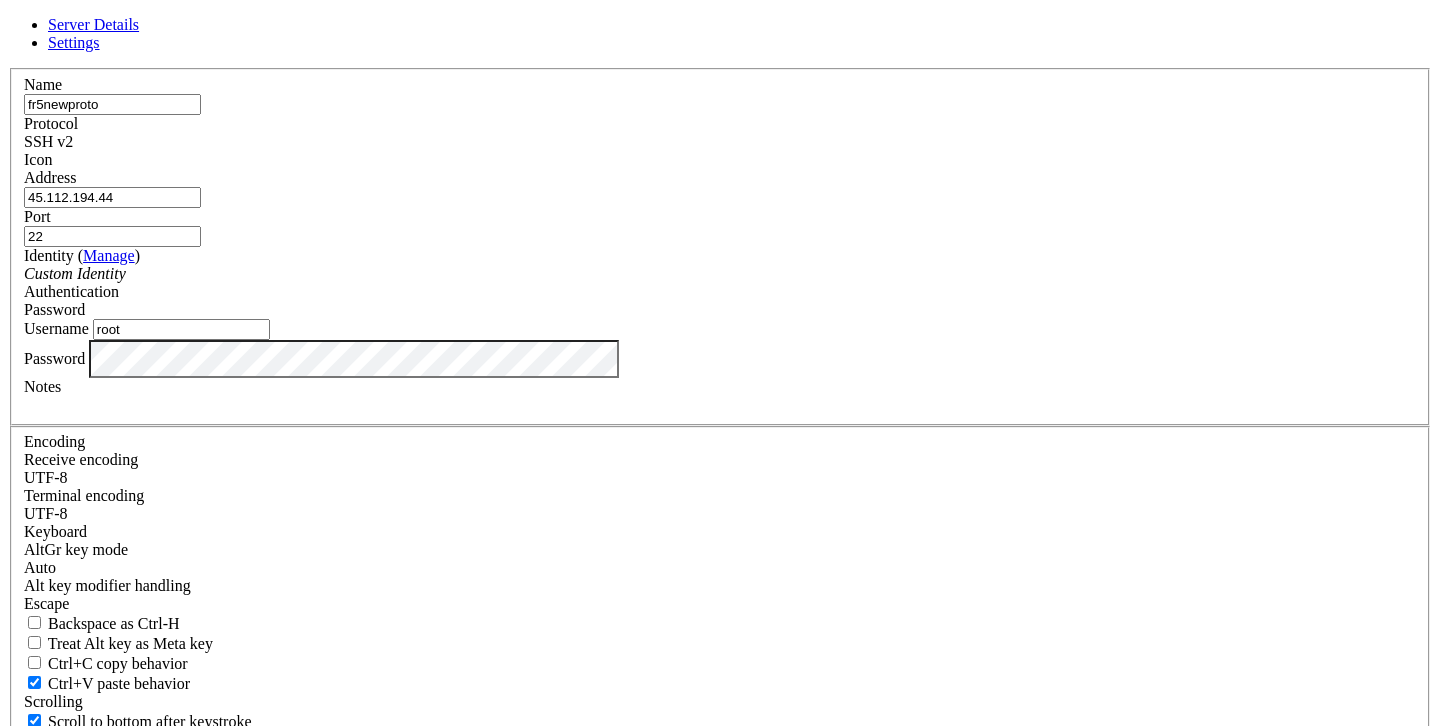click on "Save" at bounding box center (31, 831) 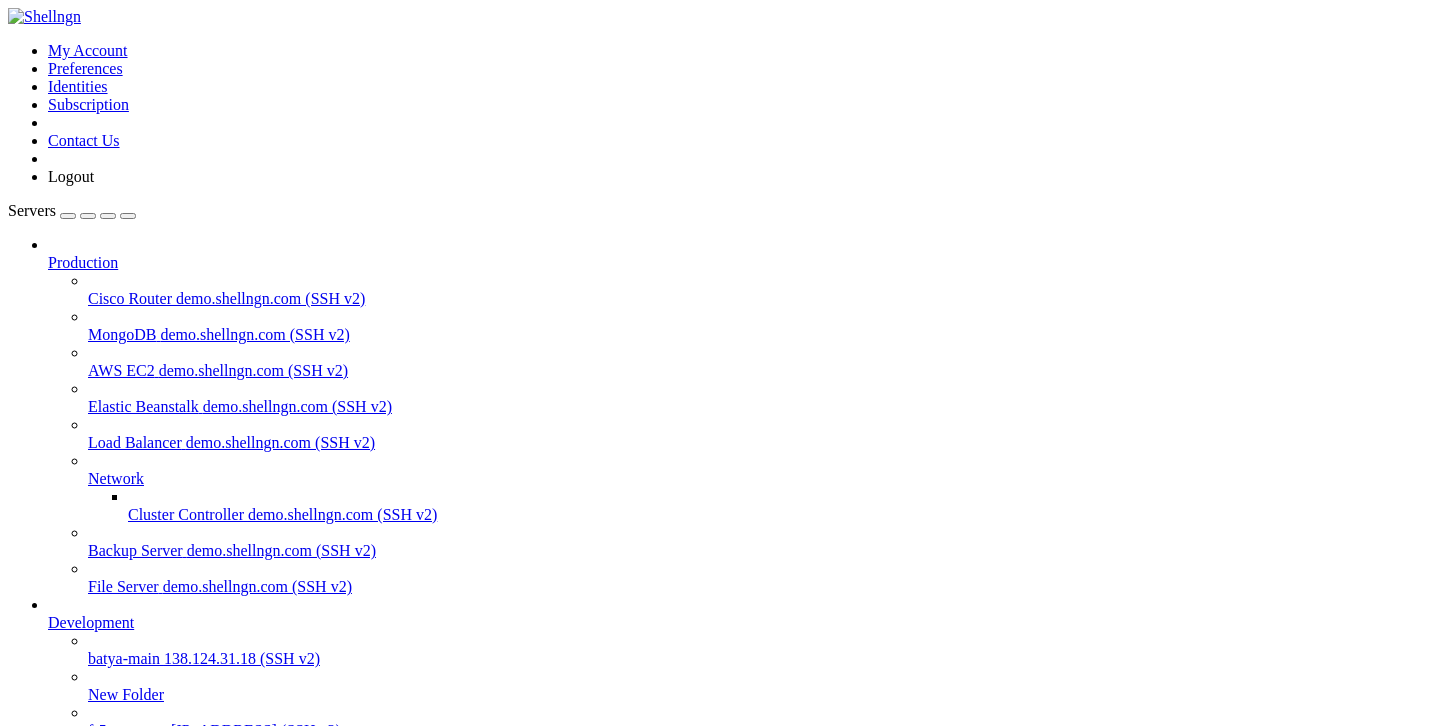 click on "[IP_ADDRESS] (SSH v2)" at bounding box center [256, 730] 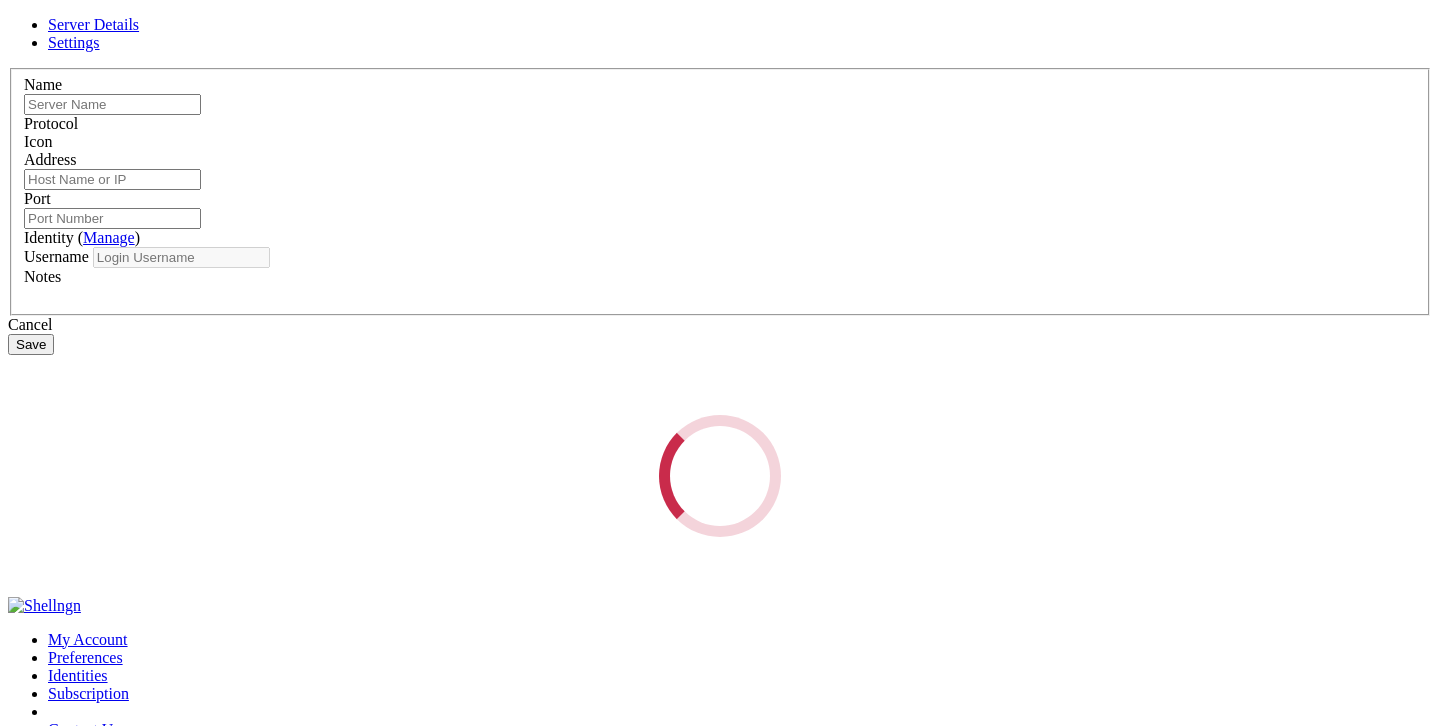 type on "fr5newproto" 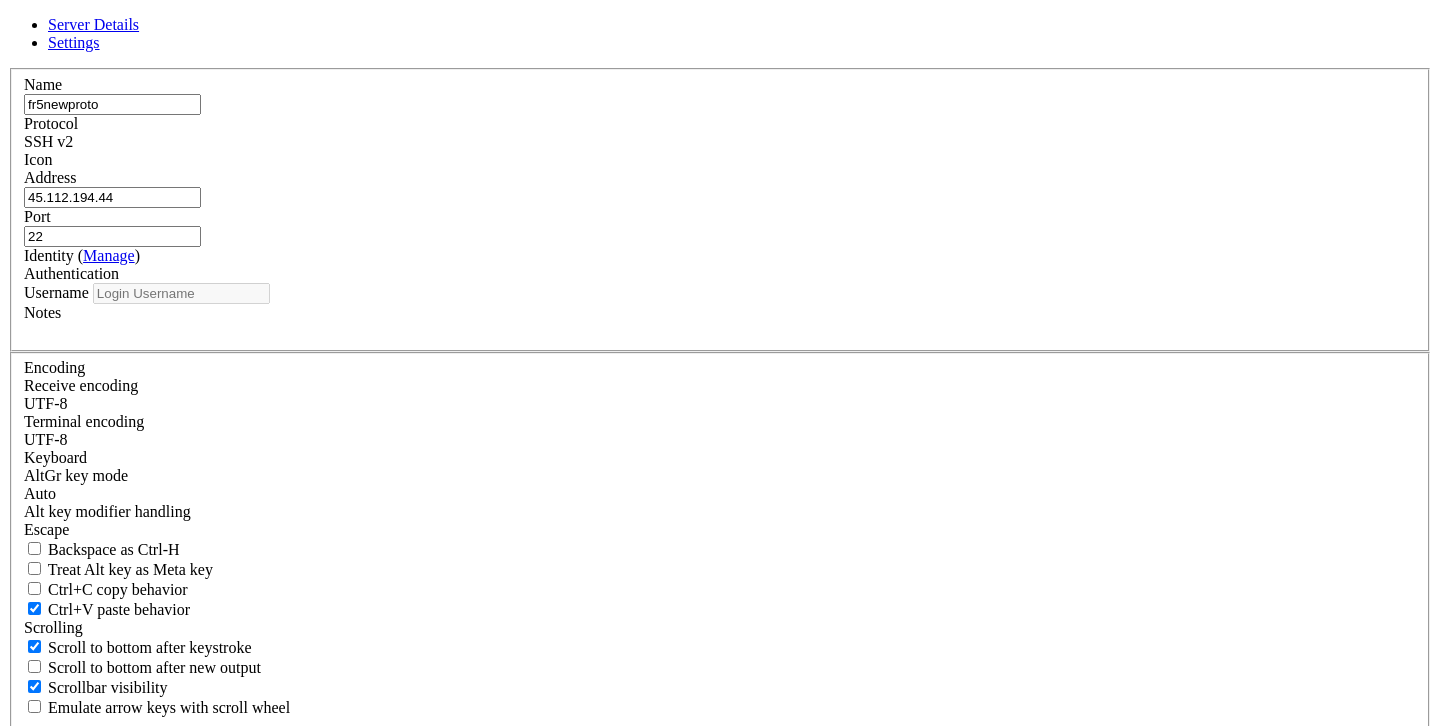 type on "root" 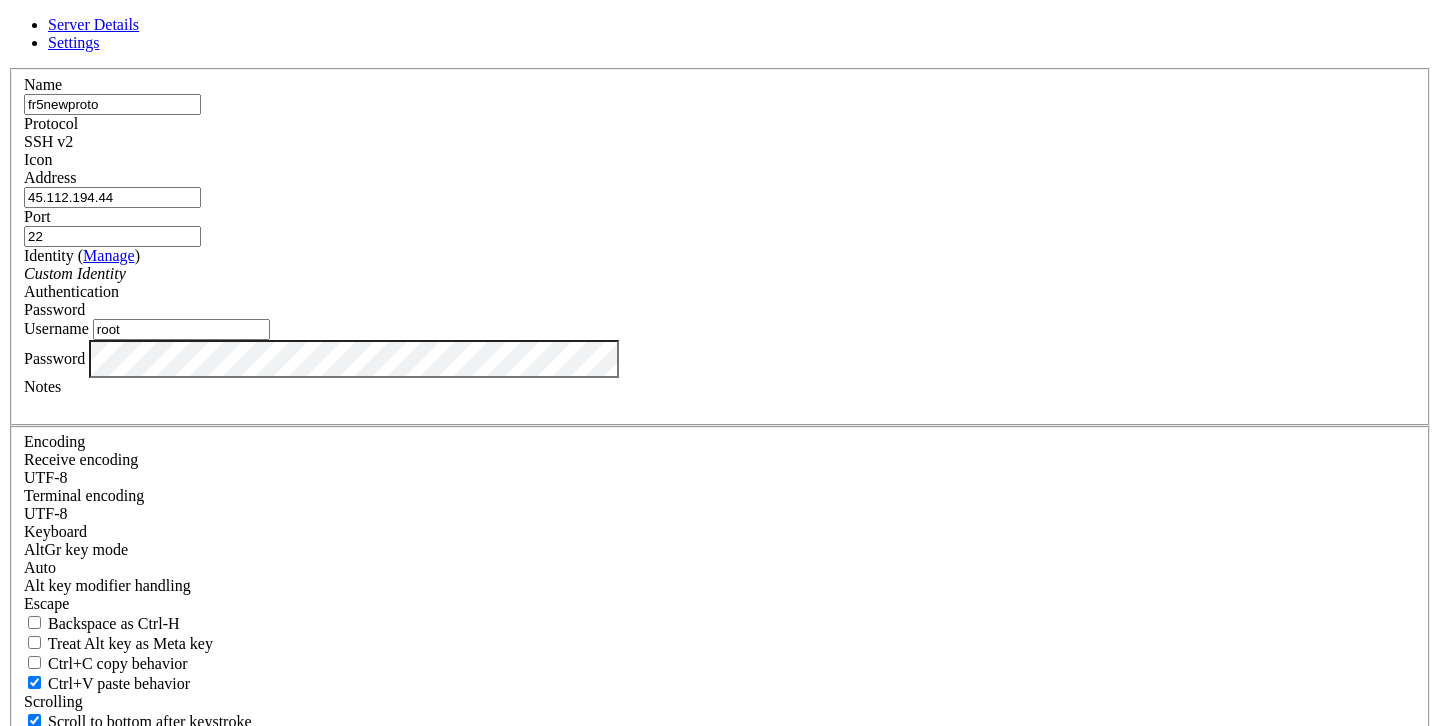 click on "Save" at bounding box center (31, 831) 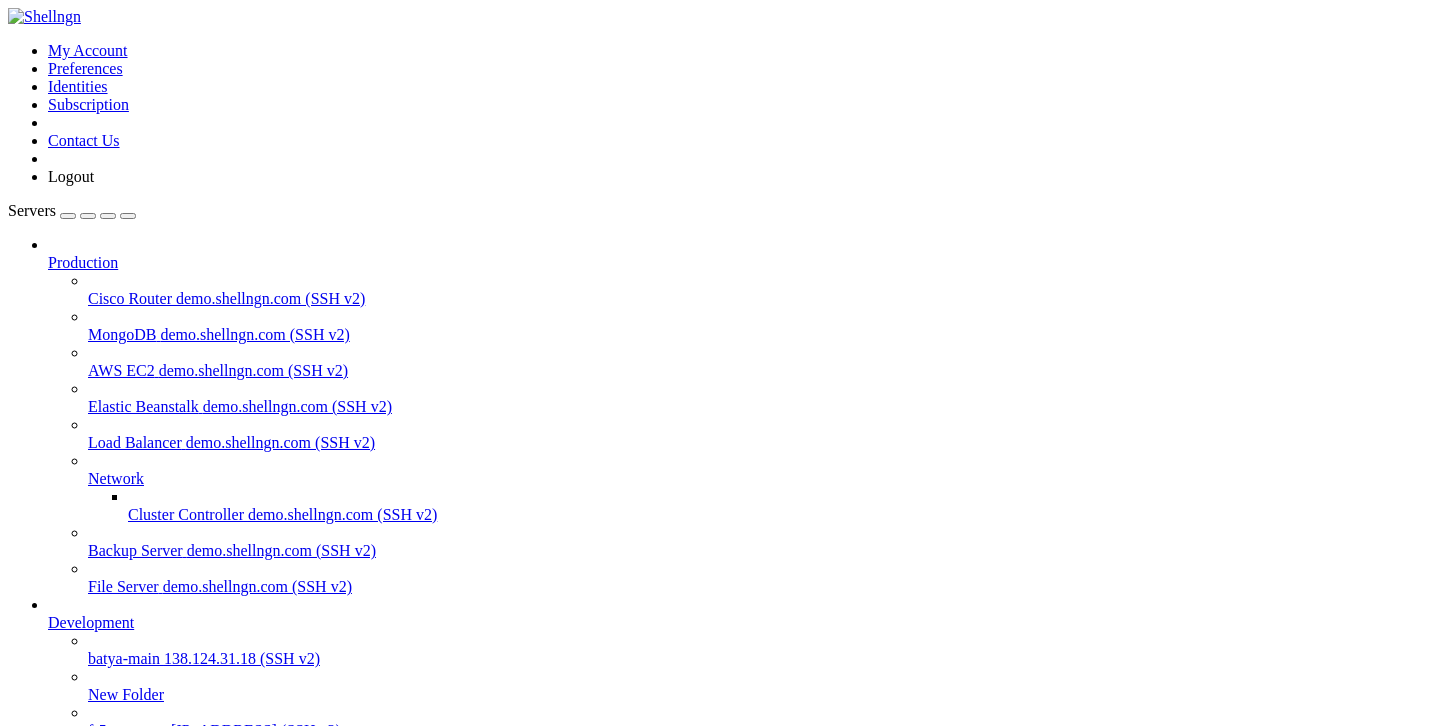 click on "Reconnect" at bounding box center [48, 1211] 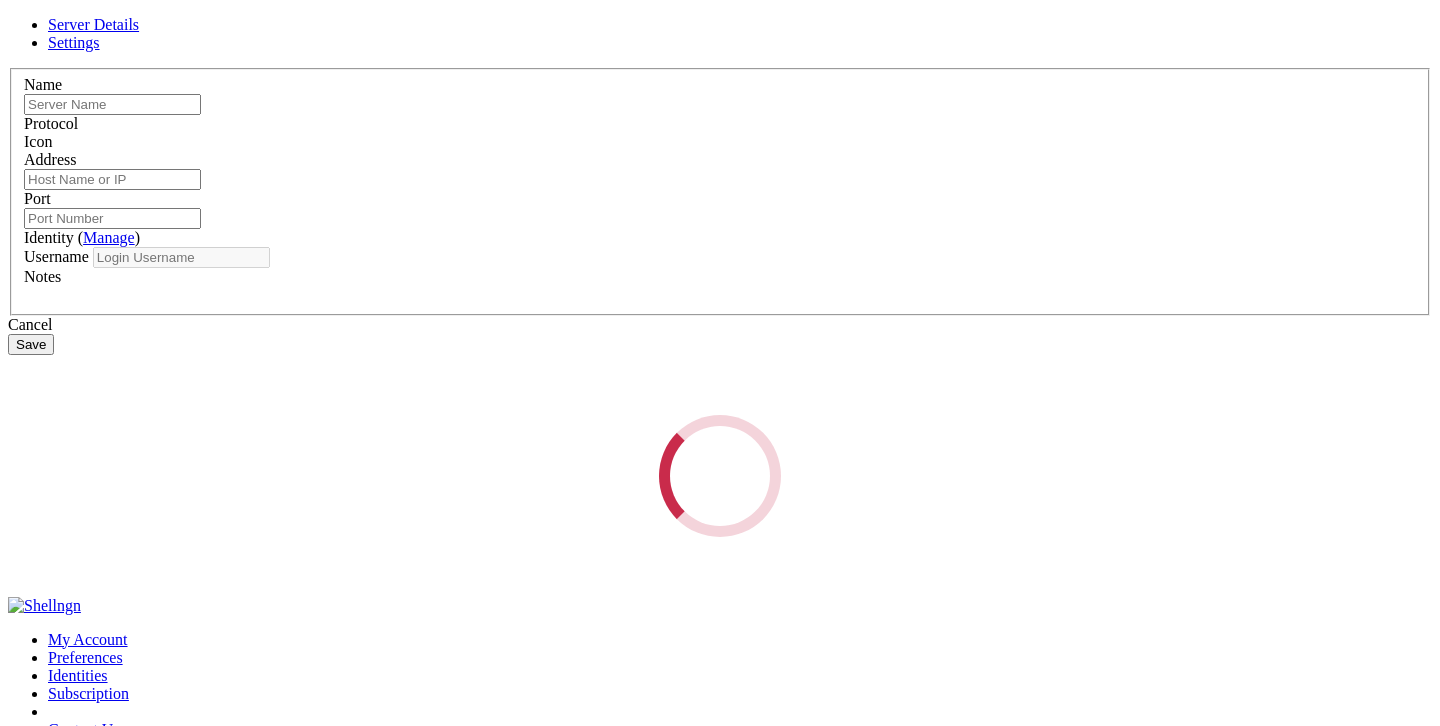 type on "fr5newproto" 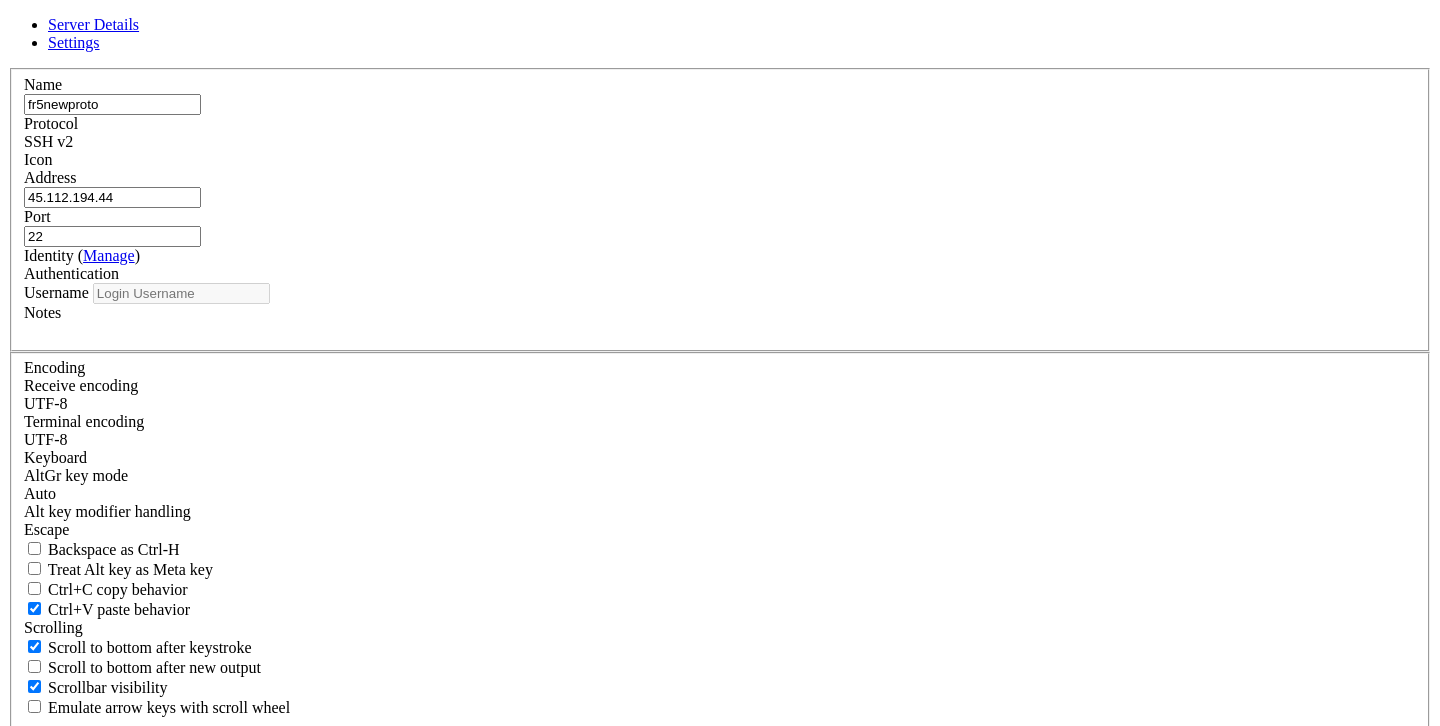 type on "root" 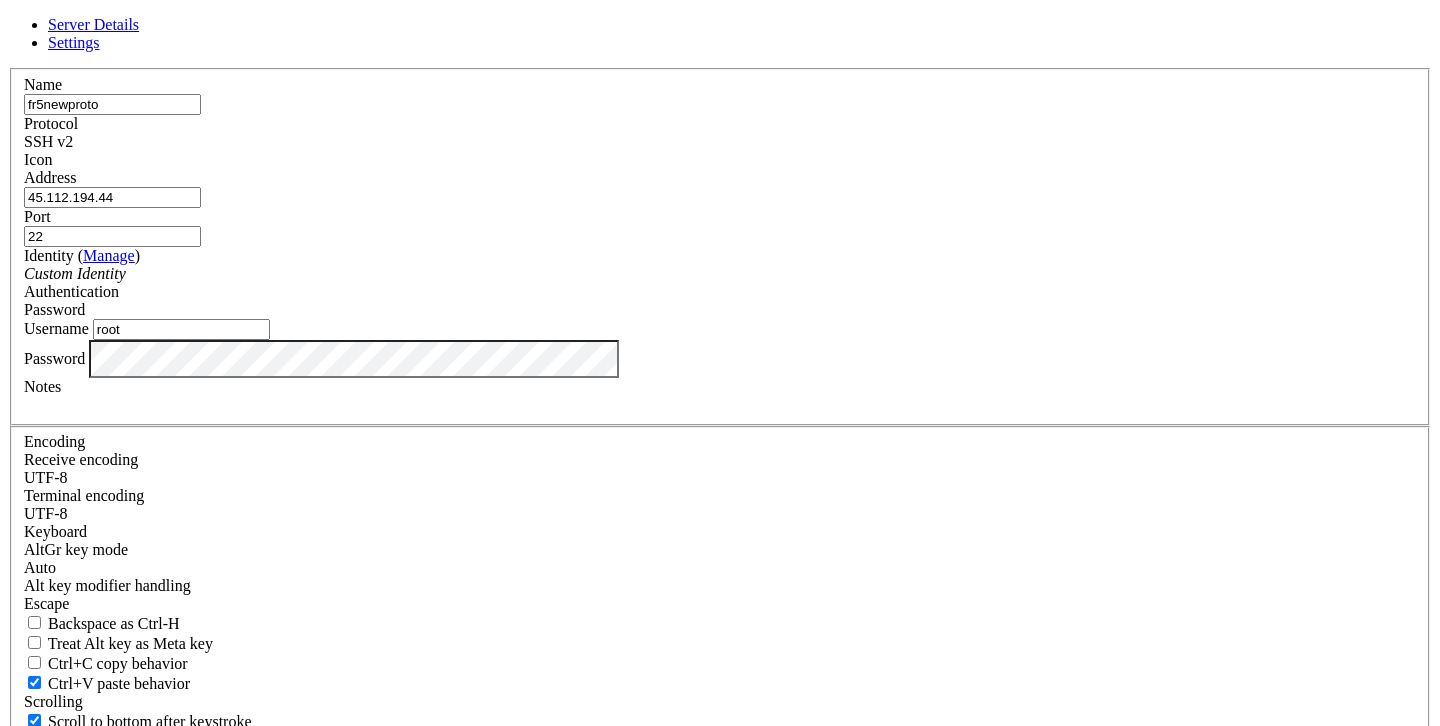 click on "45.112.194.44" at bounding box center [112, 197] 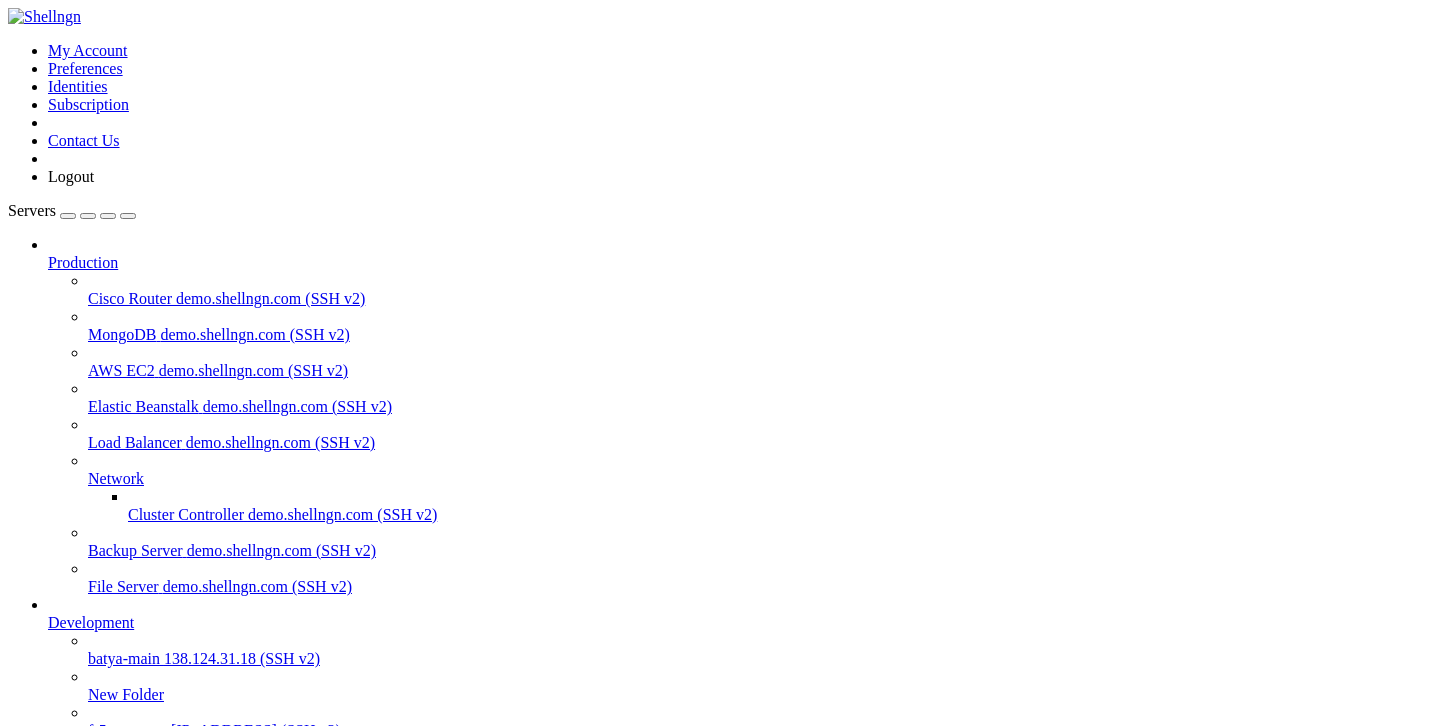 click on "" at bounding box center [740, 817] 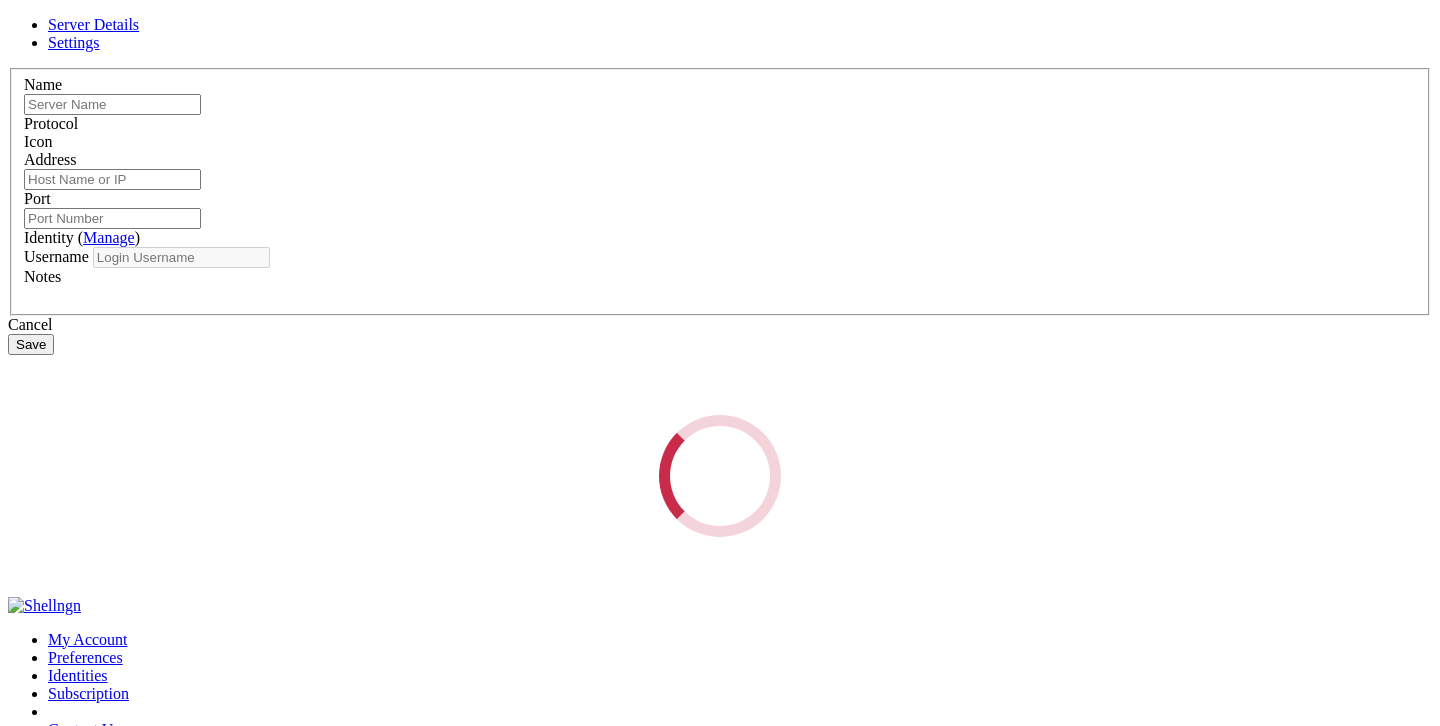 type on "fr5newproto" 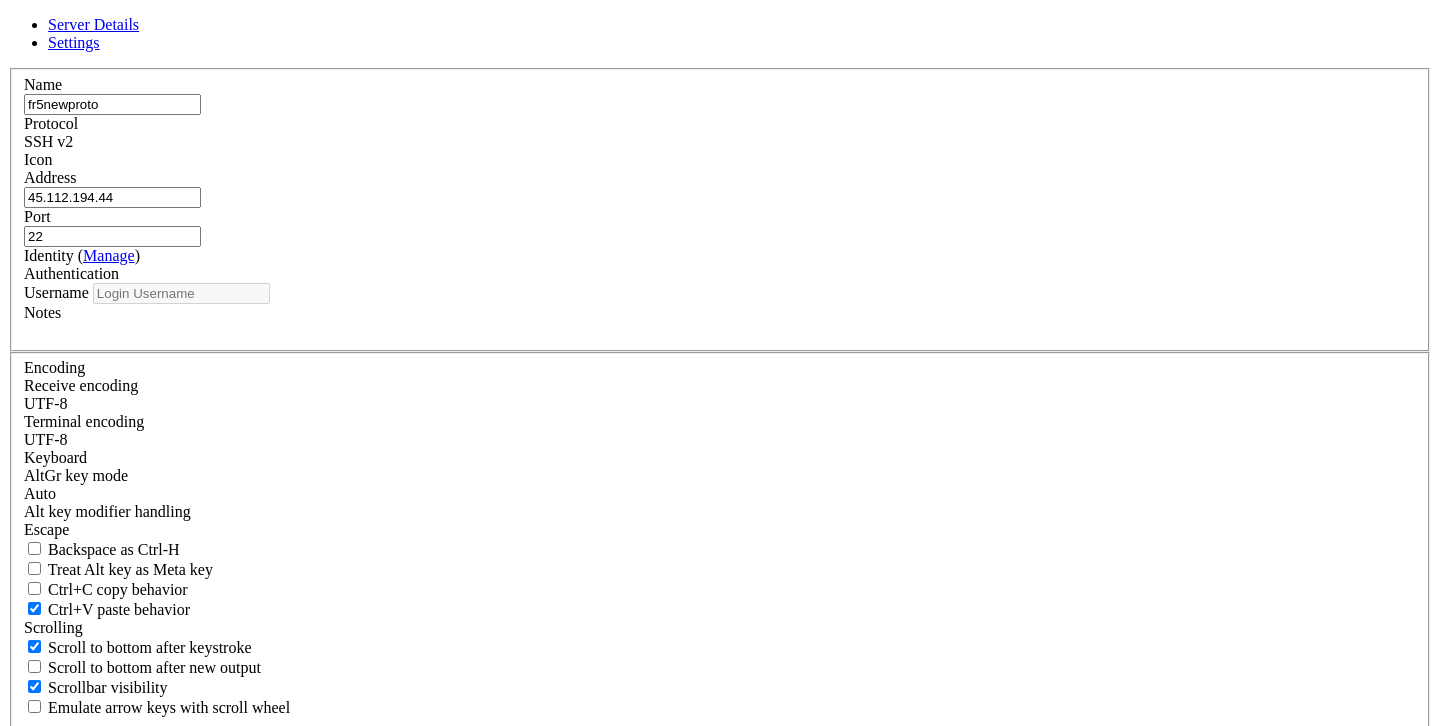 type on "root" 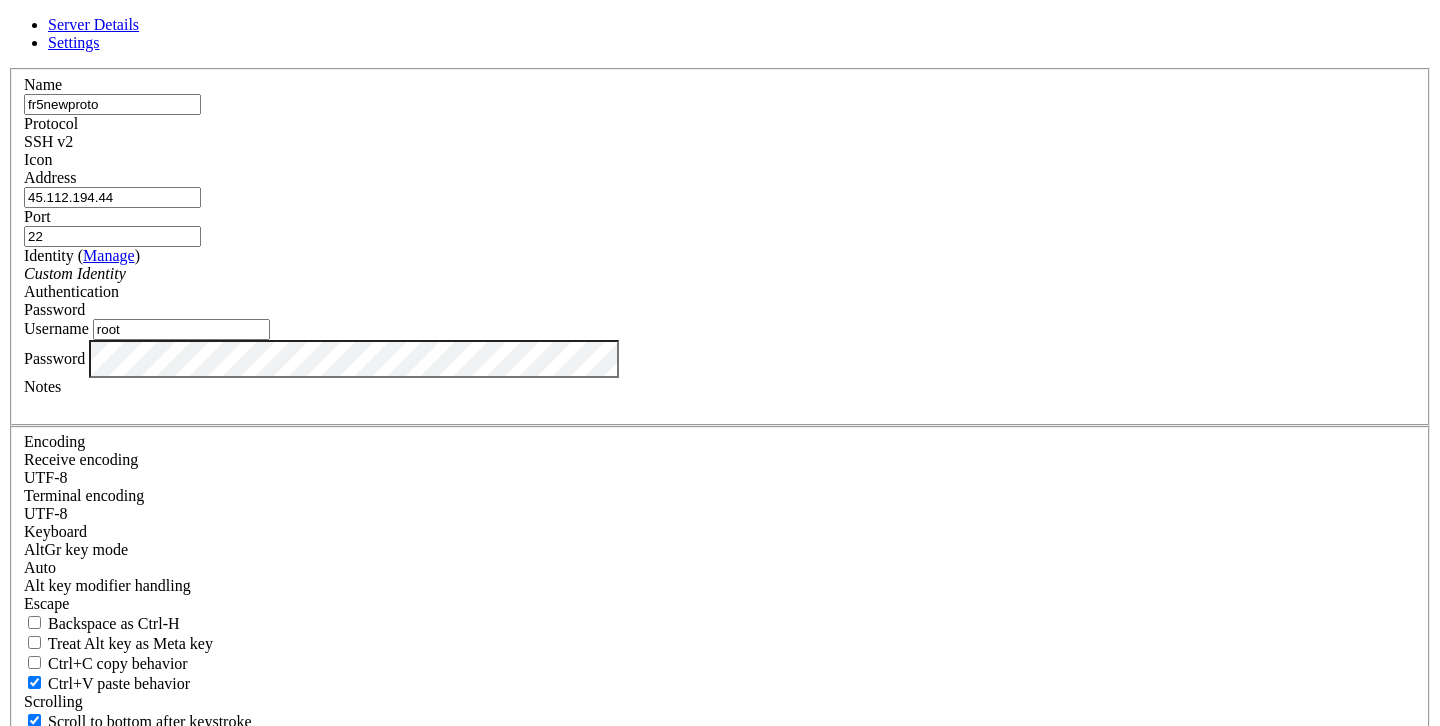 click on "Save" at bounding box center (31, 831) 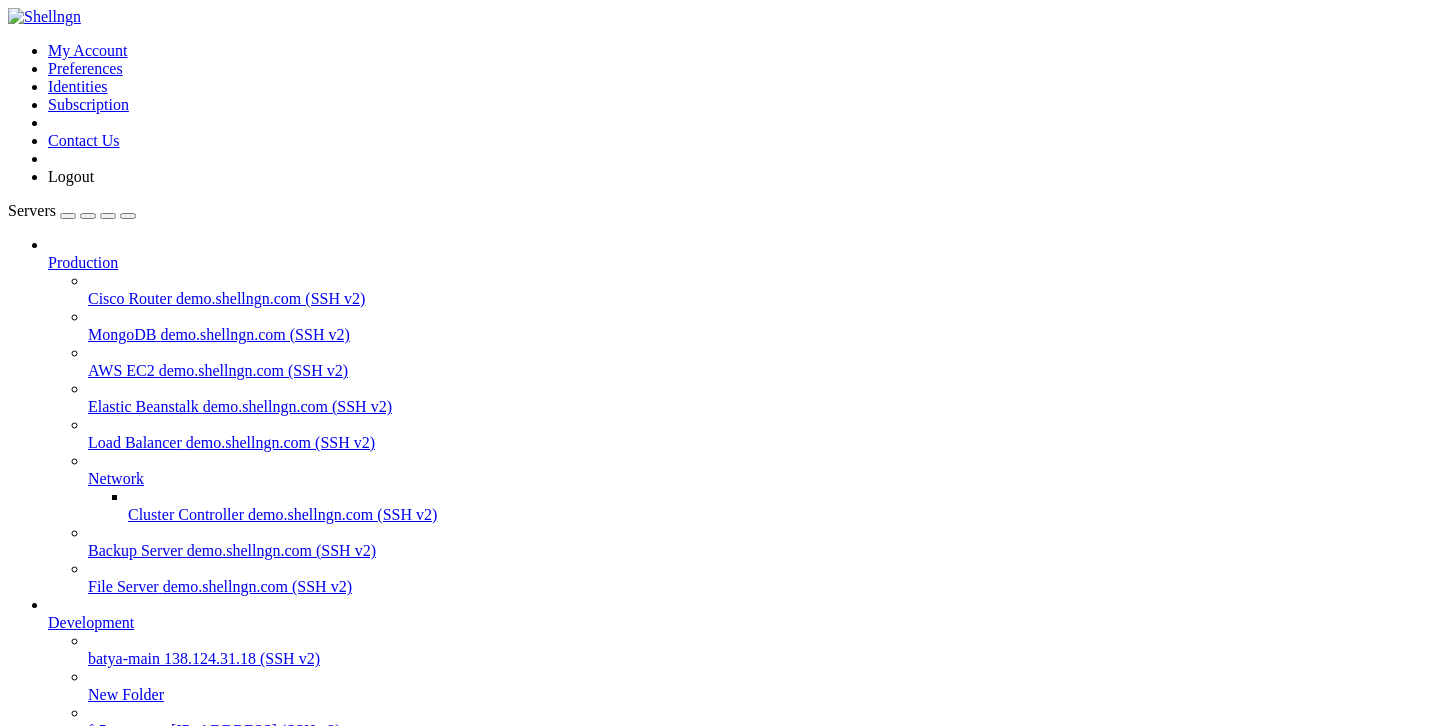 click on "Reconnect" at bounding box center [48, 1211] 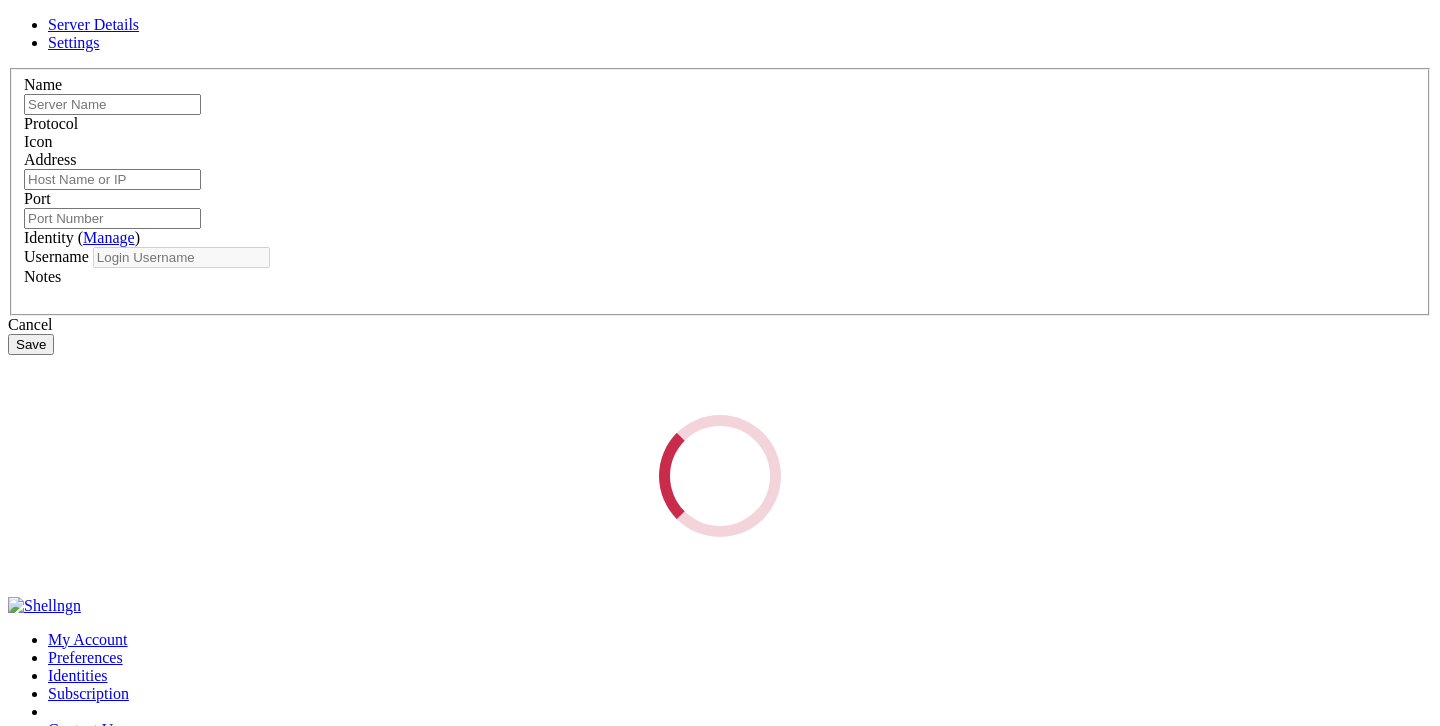 type on "fr5newproto" 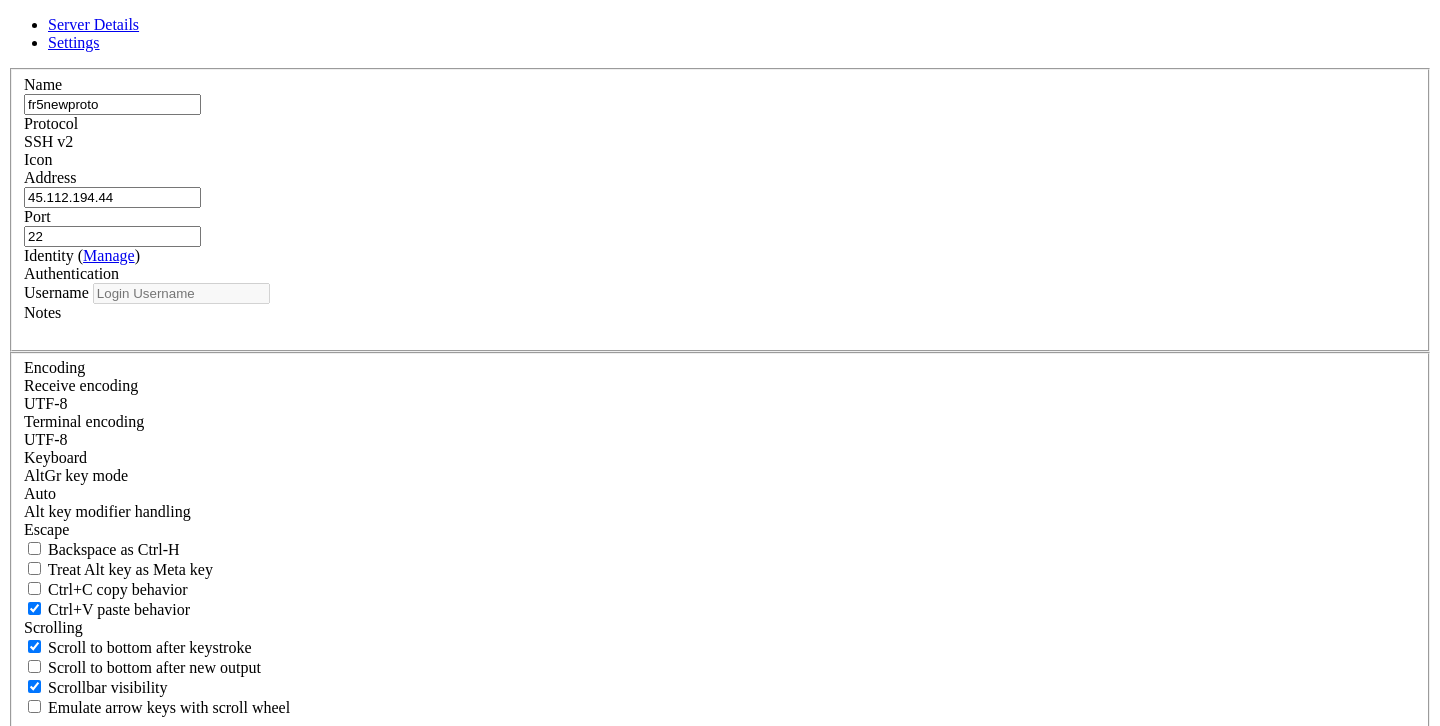 type on "root" 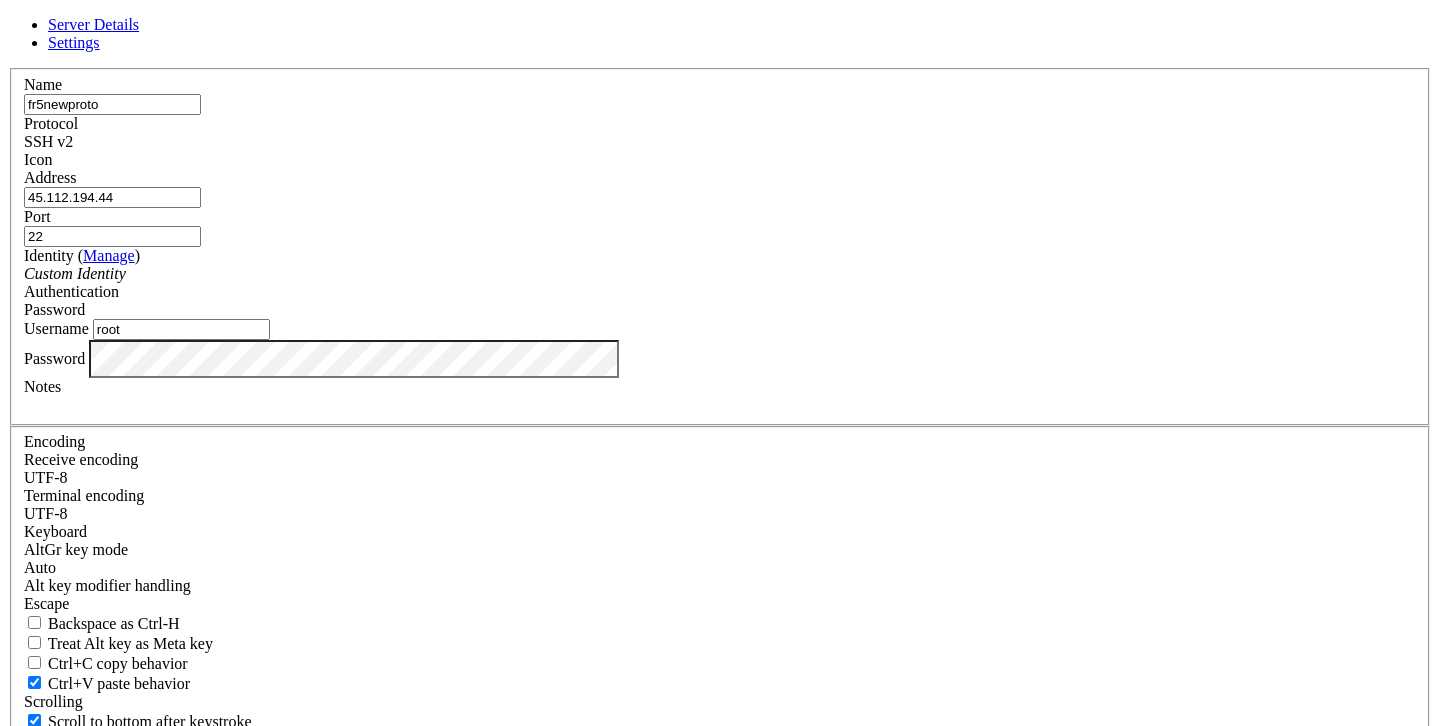 click on "45.112.194.44" at bounding box center (112, 197) 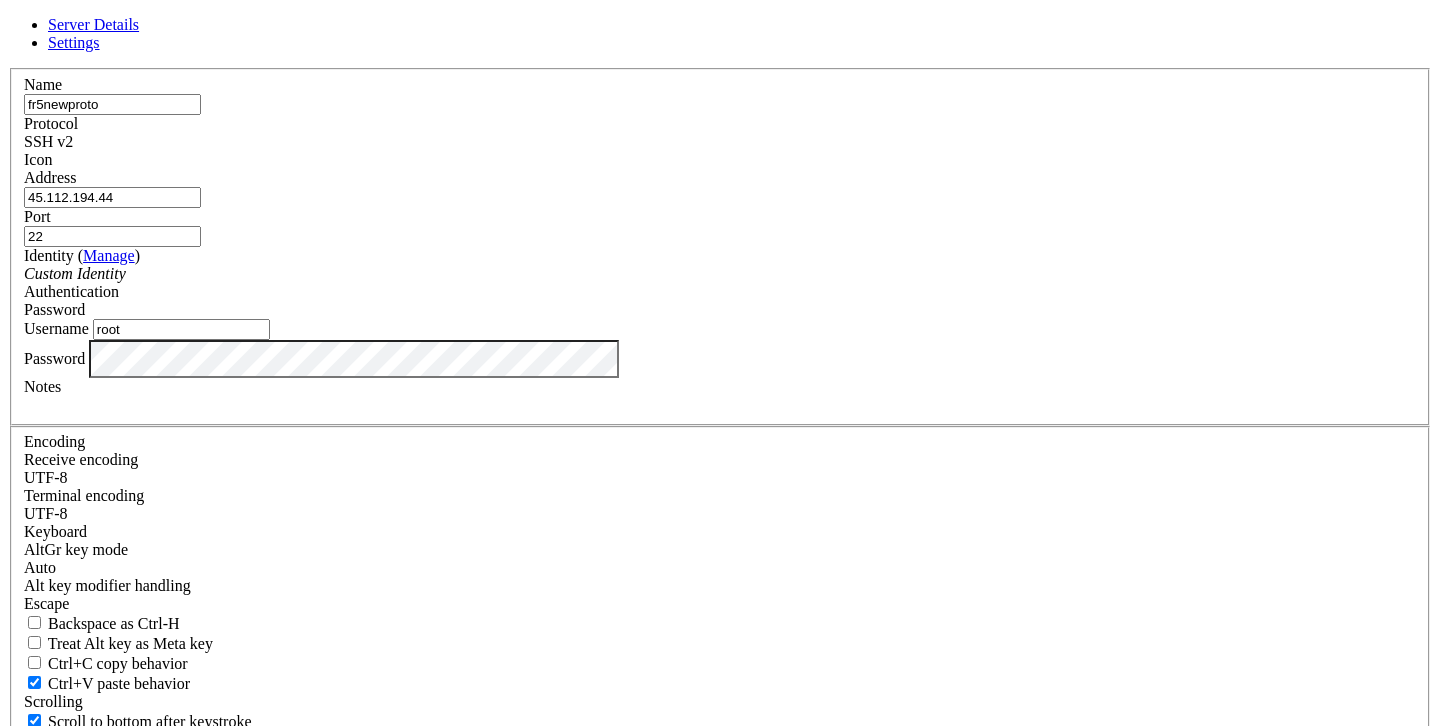 click on "Cancel" at bounding box center [720, 812] 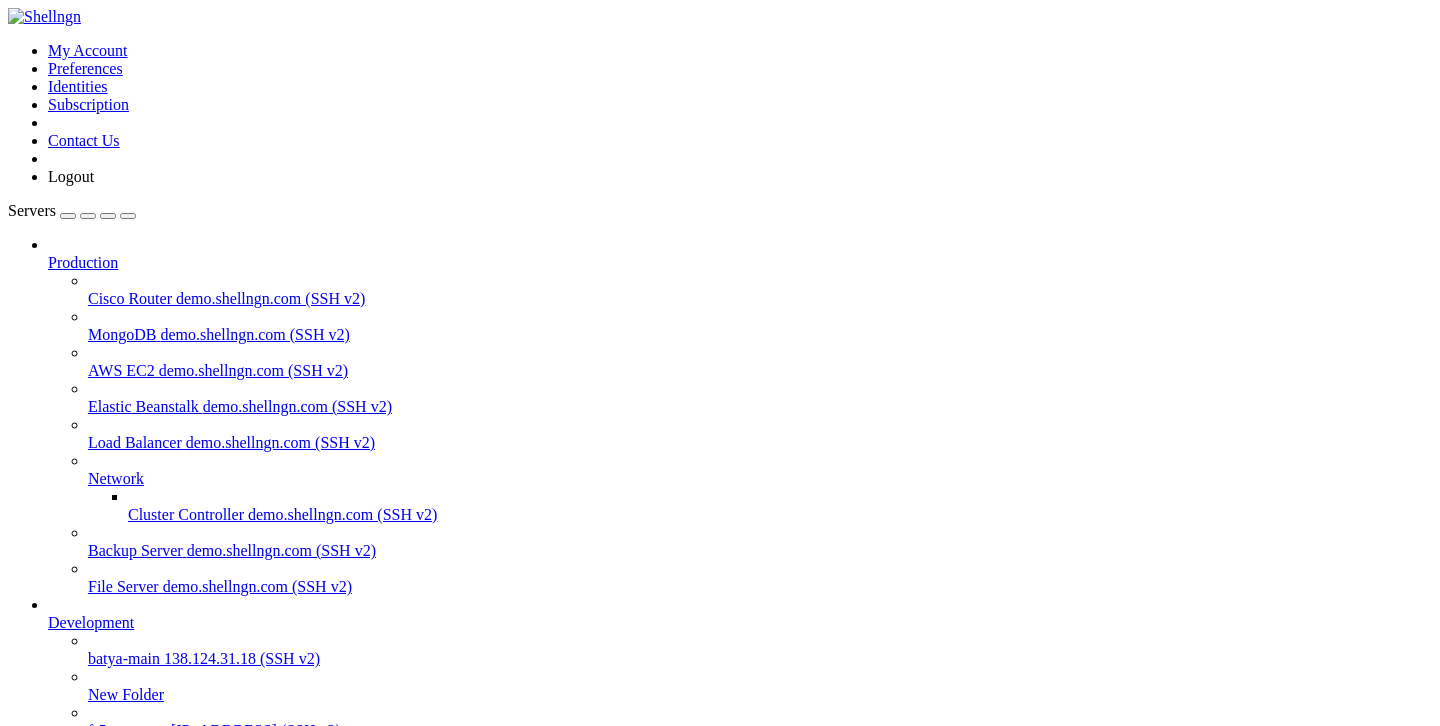 click on "batya-main" at bounding box center (124, 658) 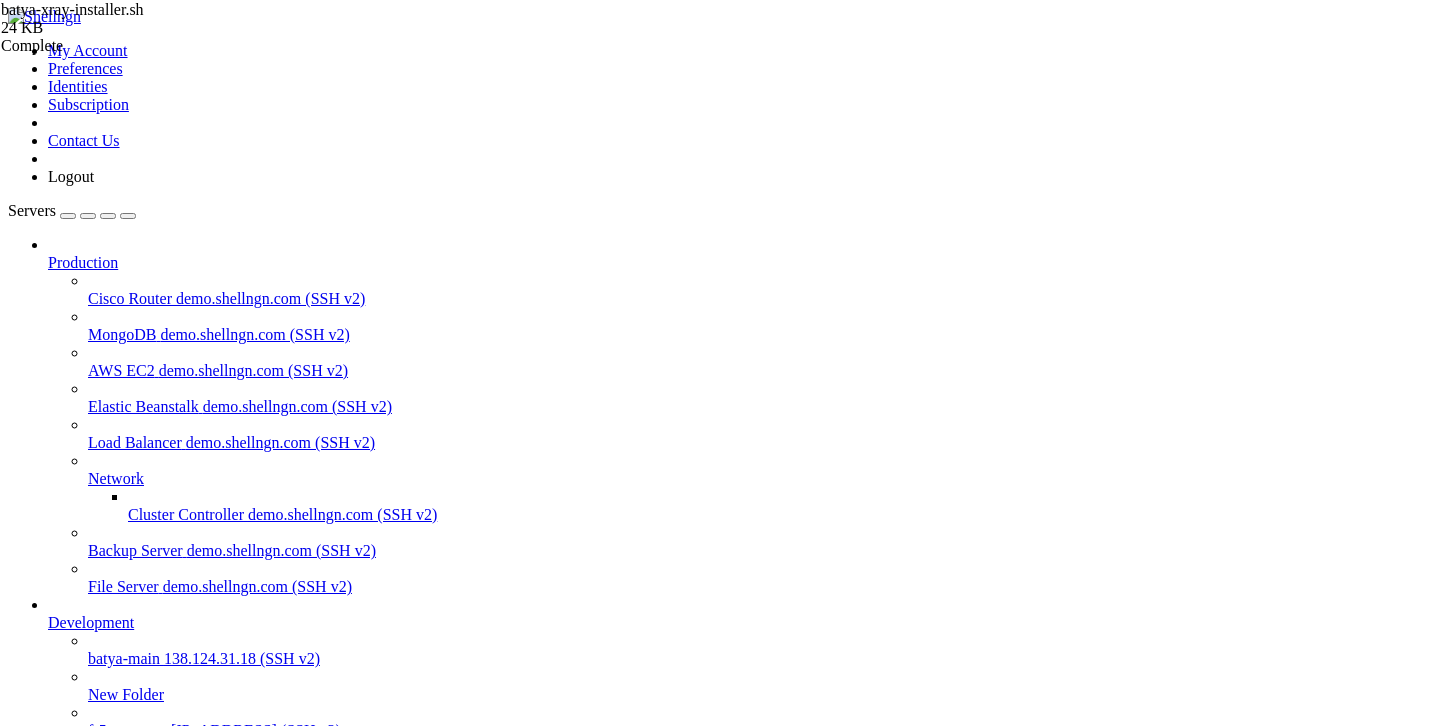 click at bounding box center [48, 798] 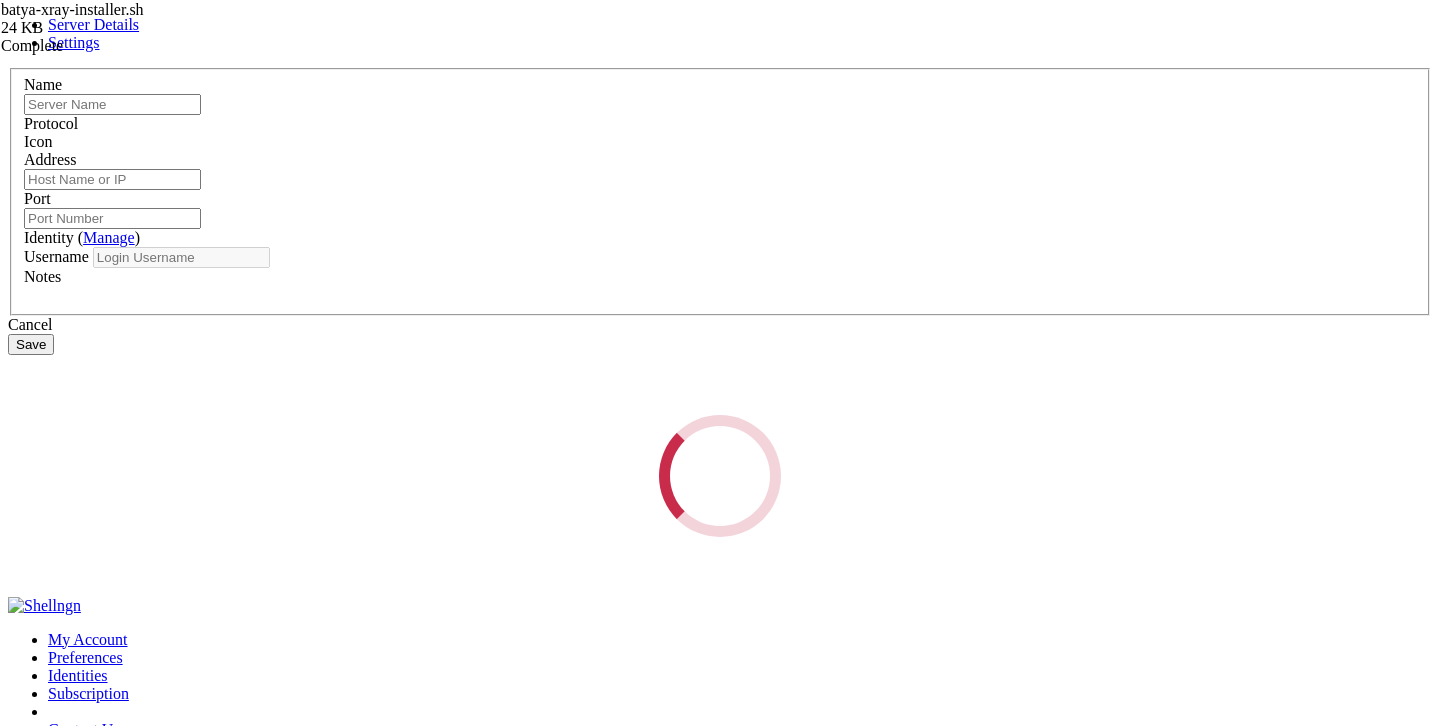 type on "fr5newproto" 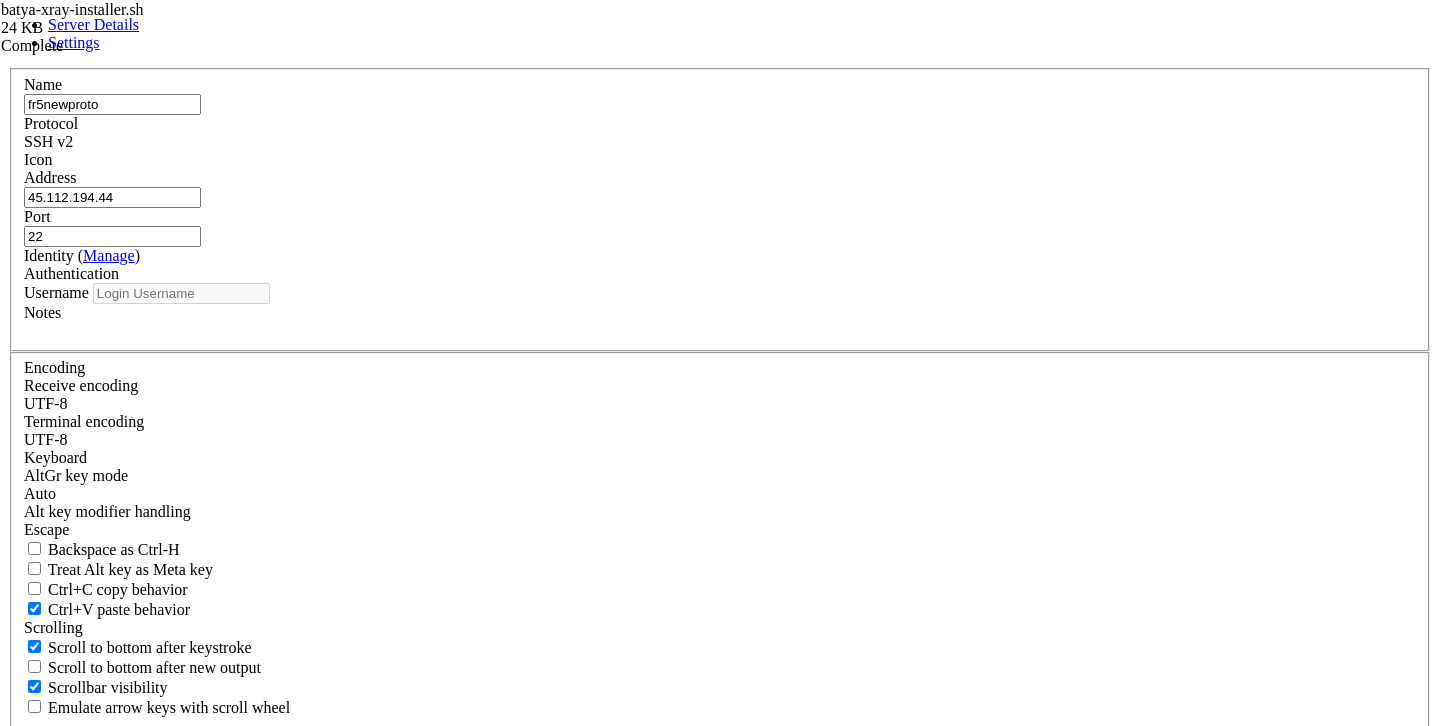 type on "root" 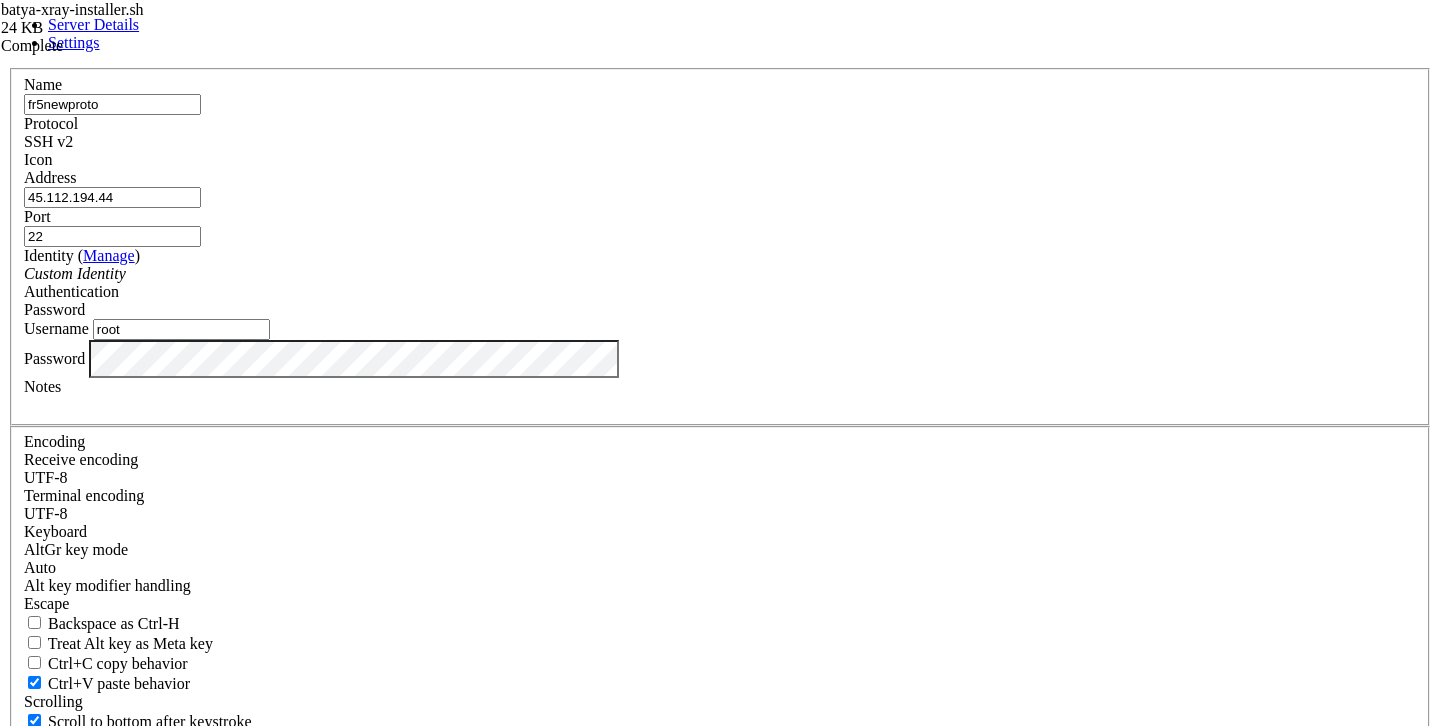 click on "Password" at bounding box center [720, 359] 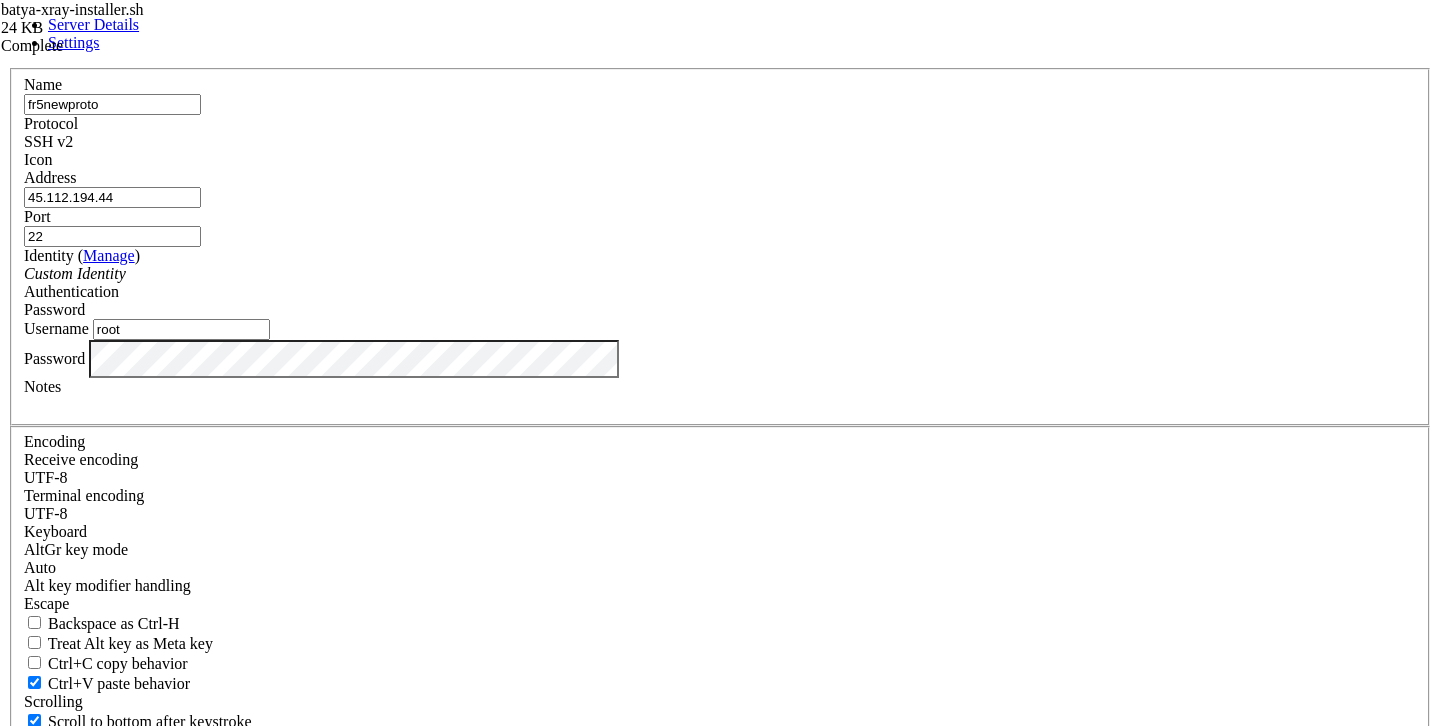 click on "Save" at bounding box center (31, 831) 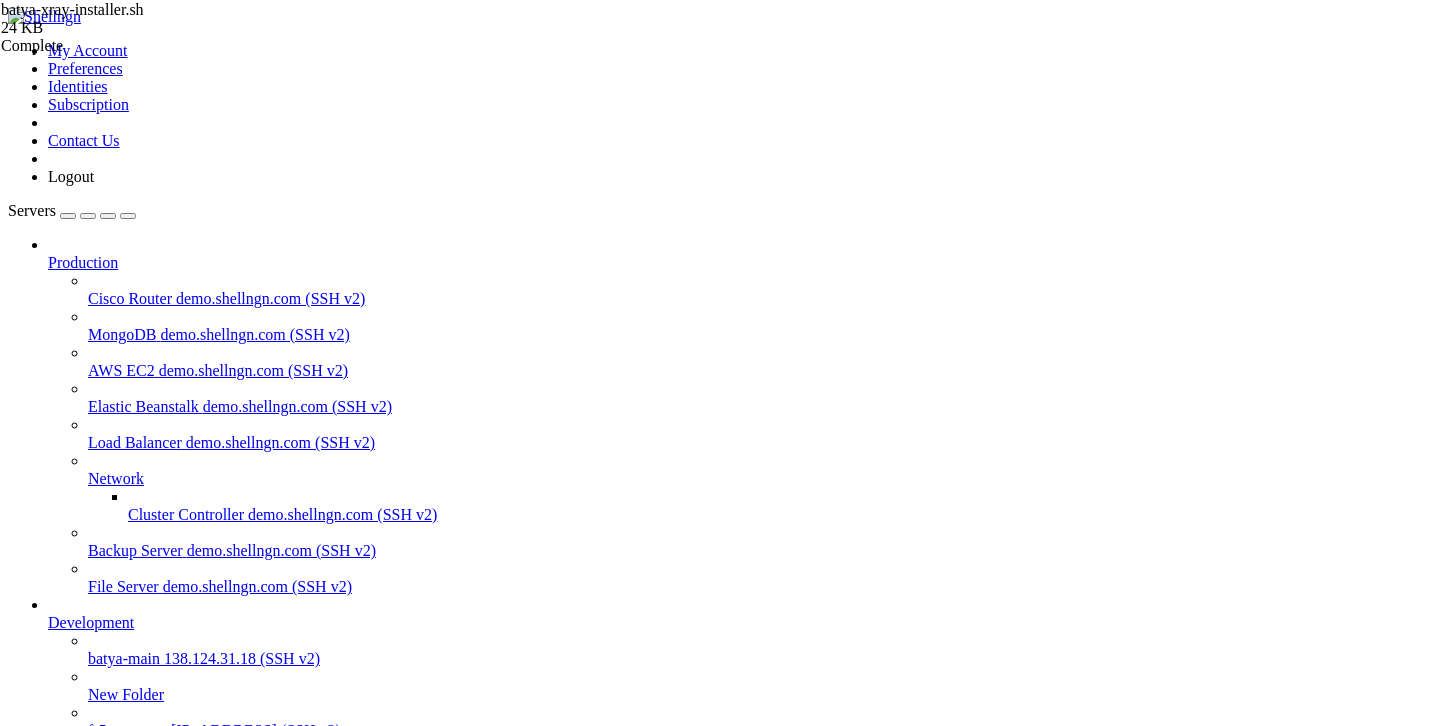 click on "Reconnect" at bounding box center [48, 1981] 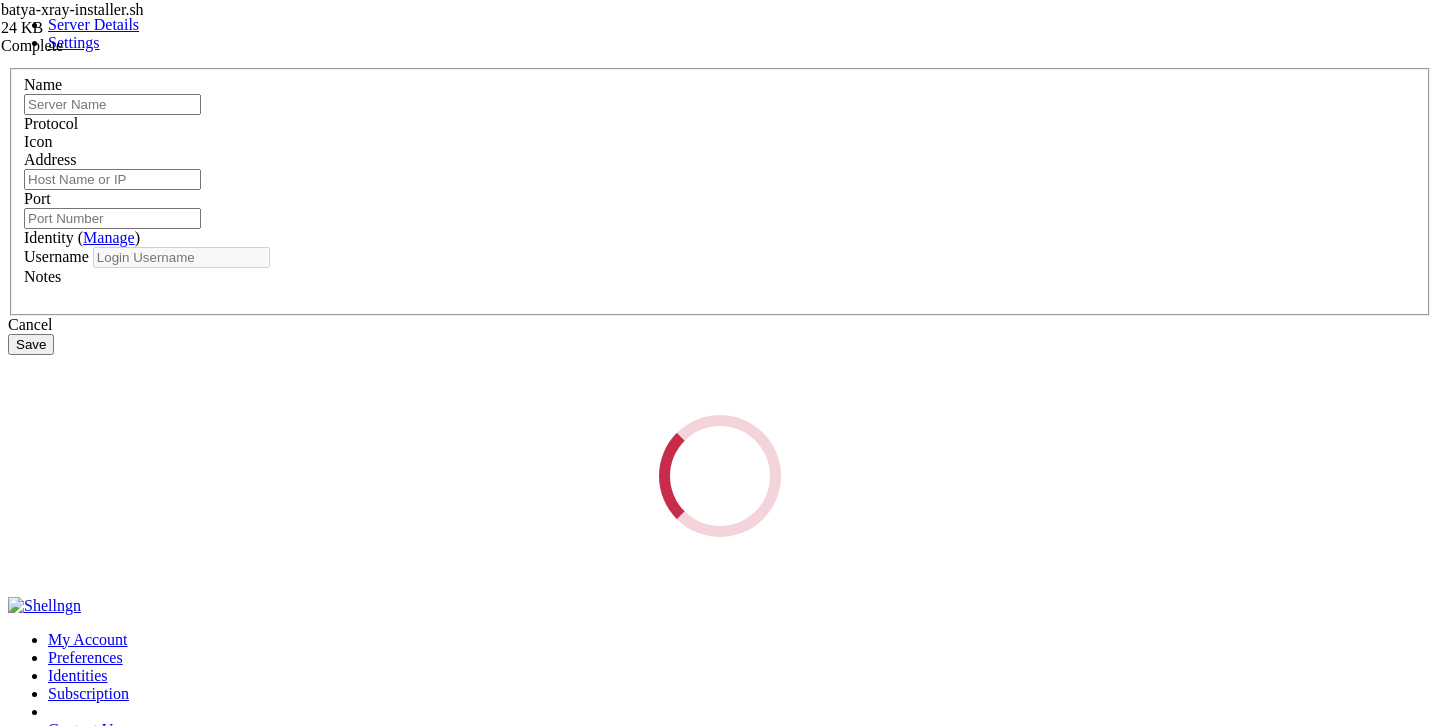 type on "fr5newproto" 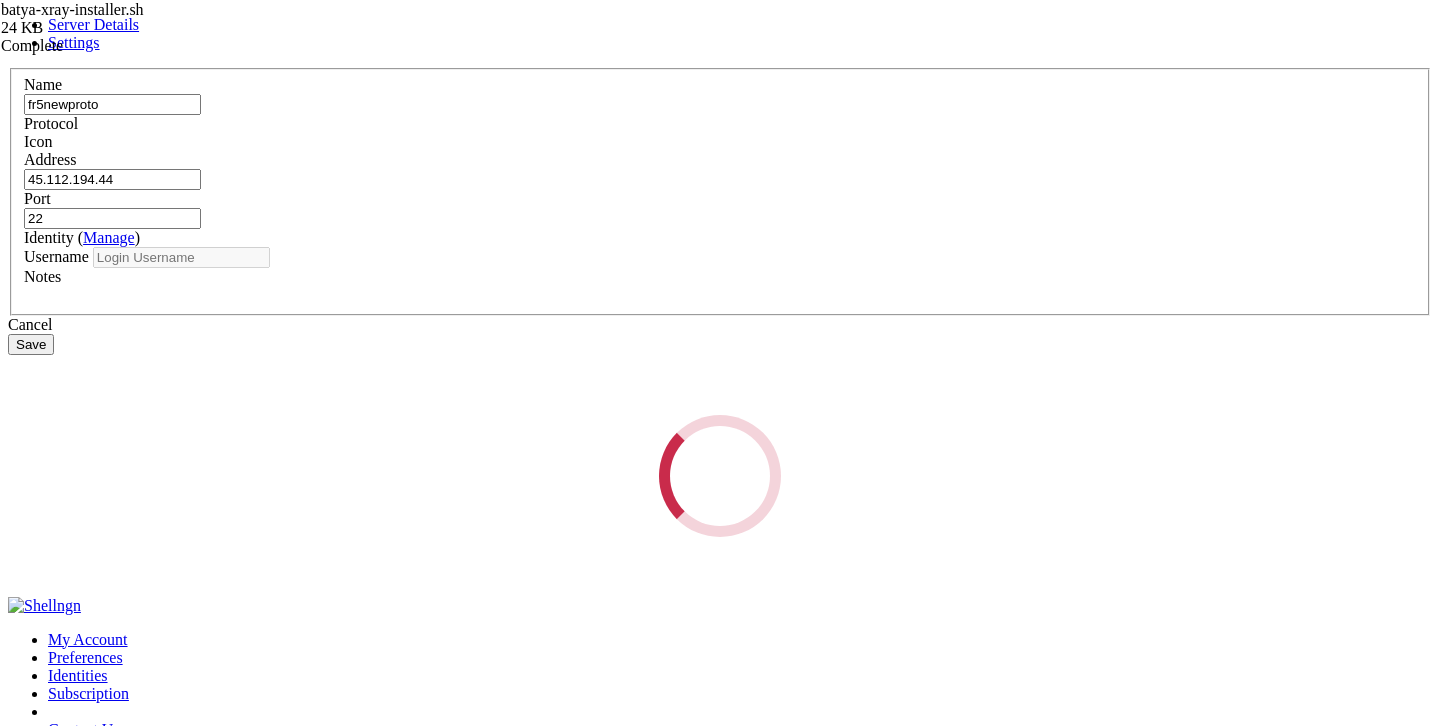 type on "root" 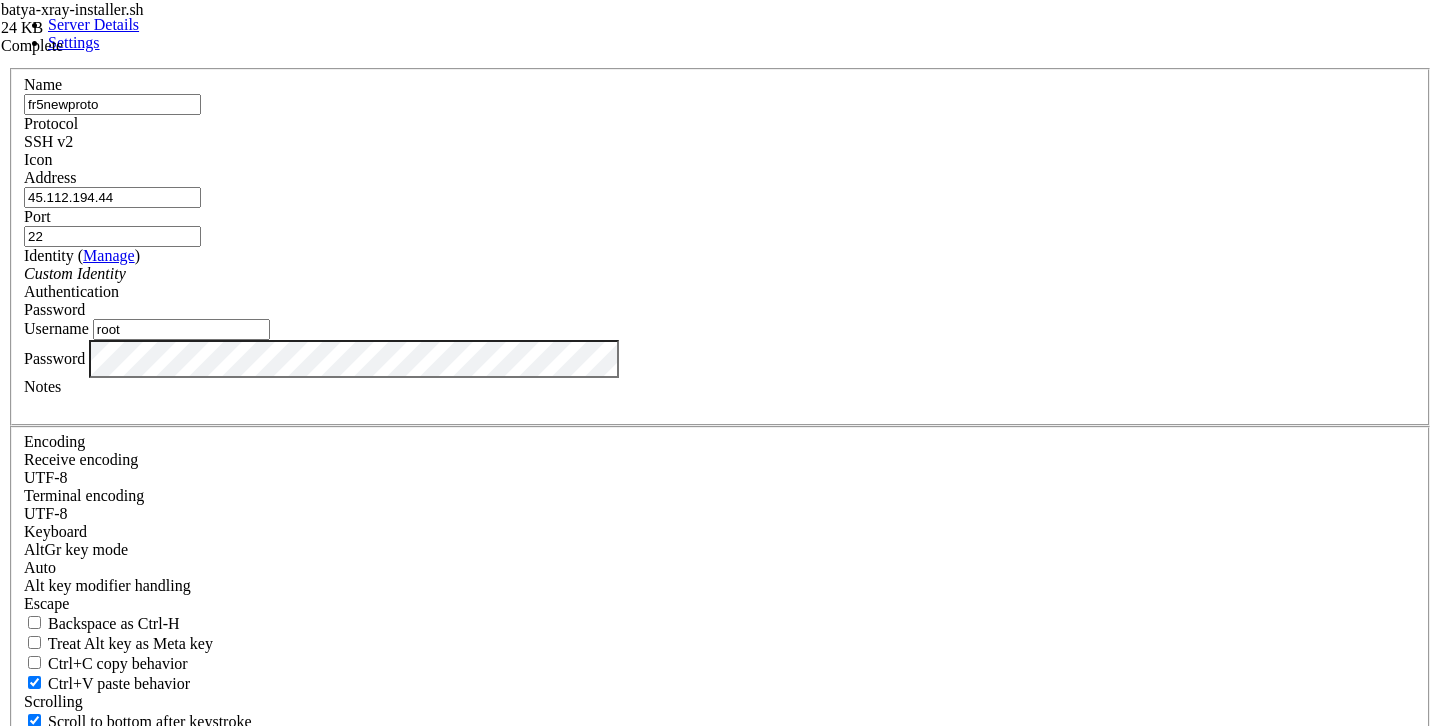 click on "Save" at bounding box center (31, 831) 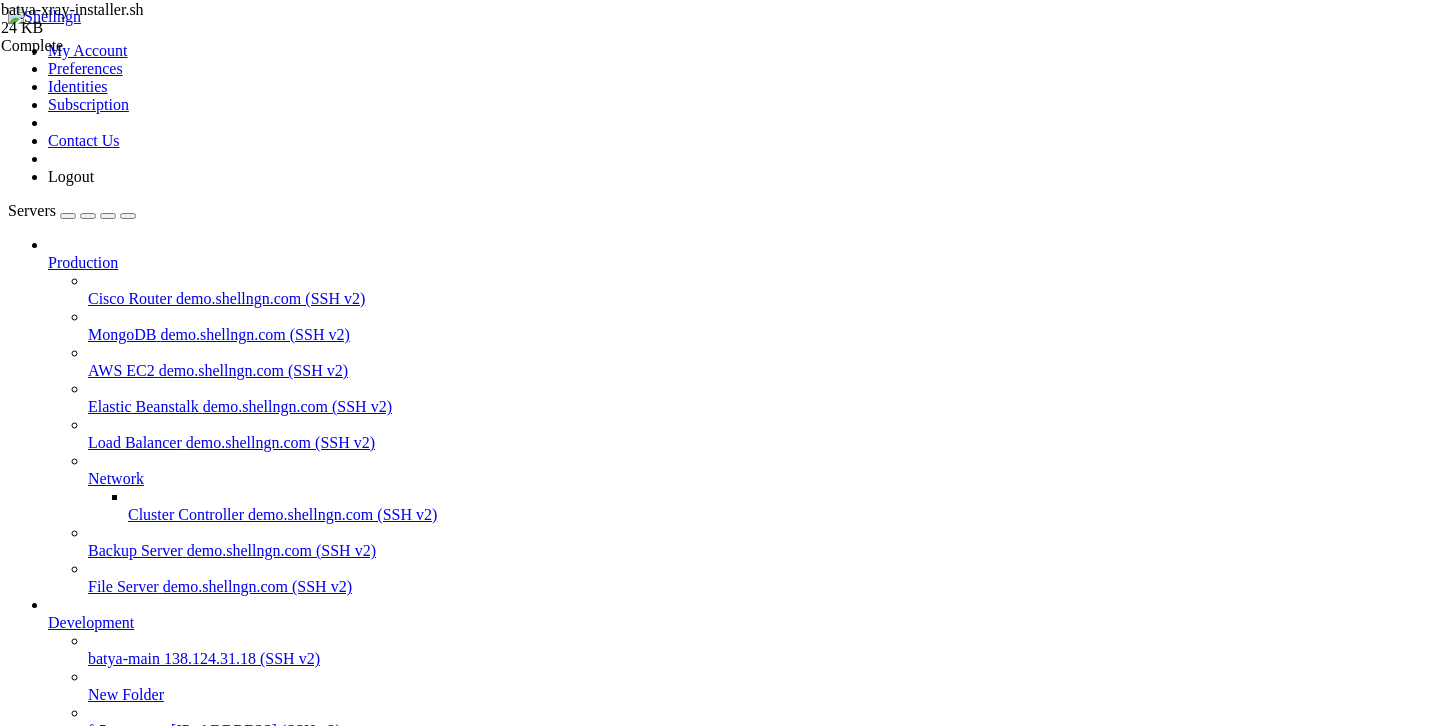 click on "" at bounding box center [740, 817] 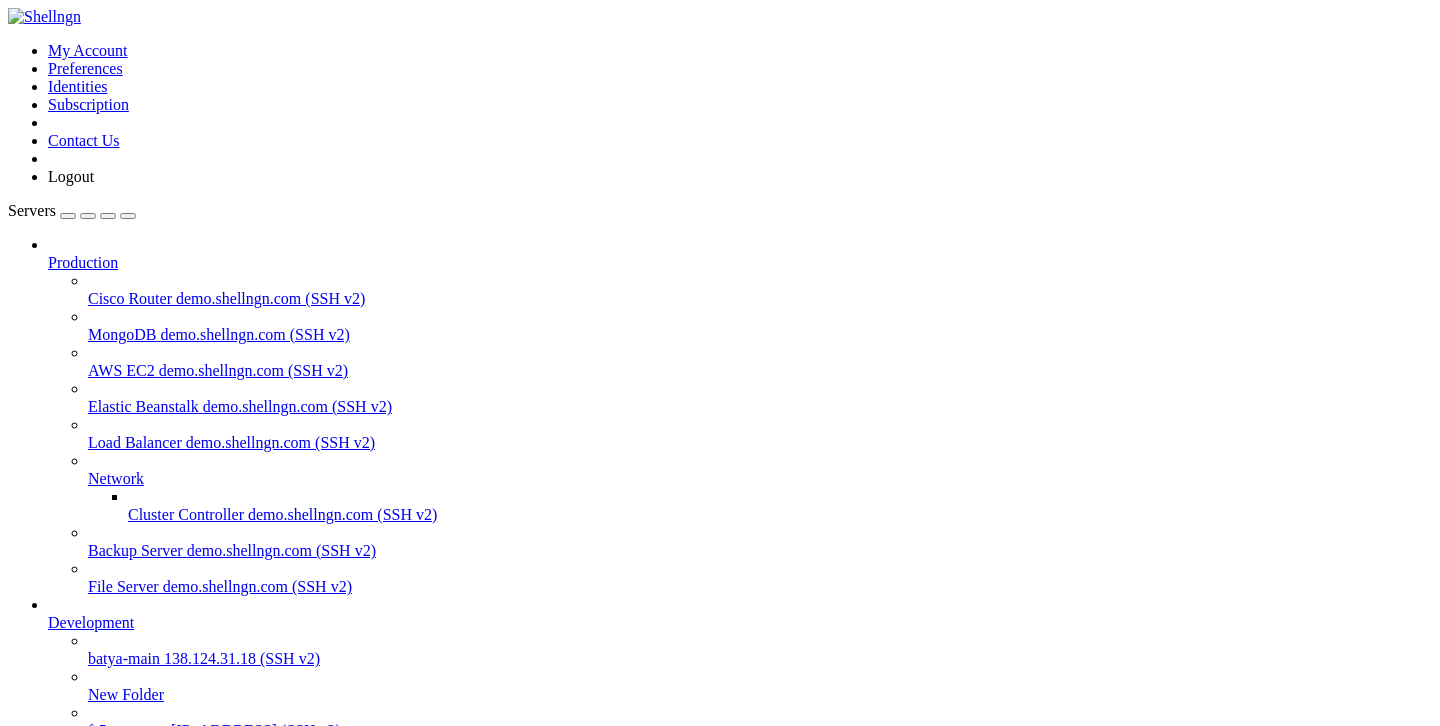click on "fr5newproto
45.112.194.44 (SSH v2)" at bounding box center (760, 731) 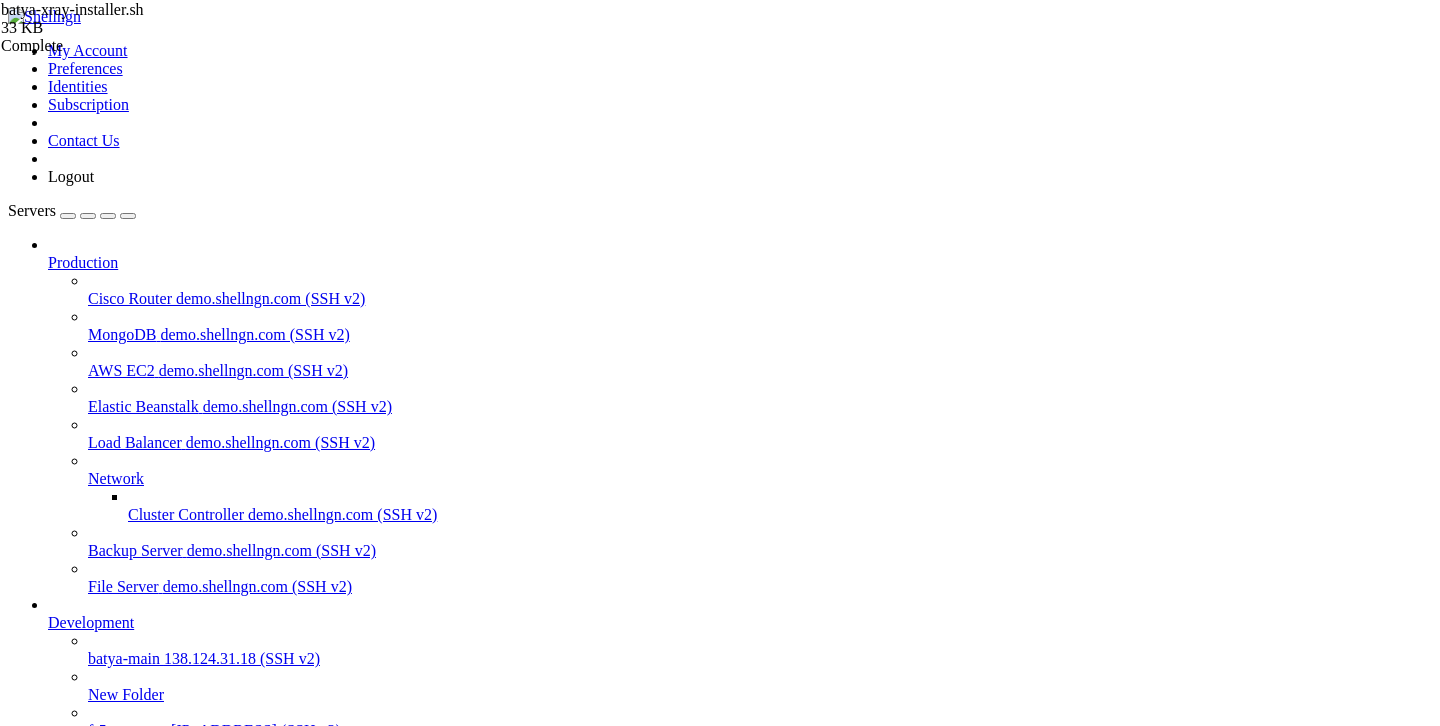 click on "fr5newproto
" at bounding box center [740, 808] 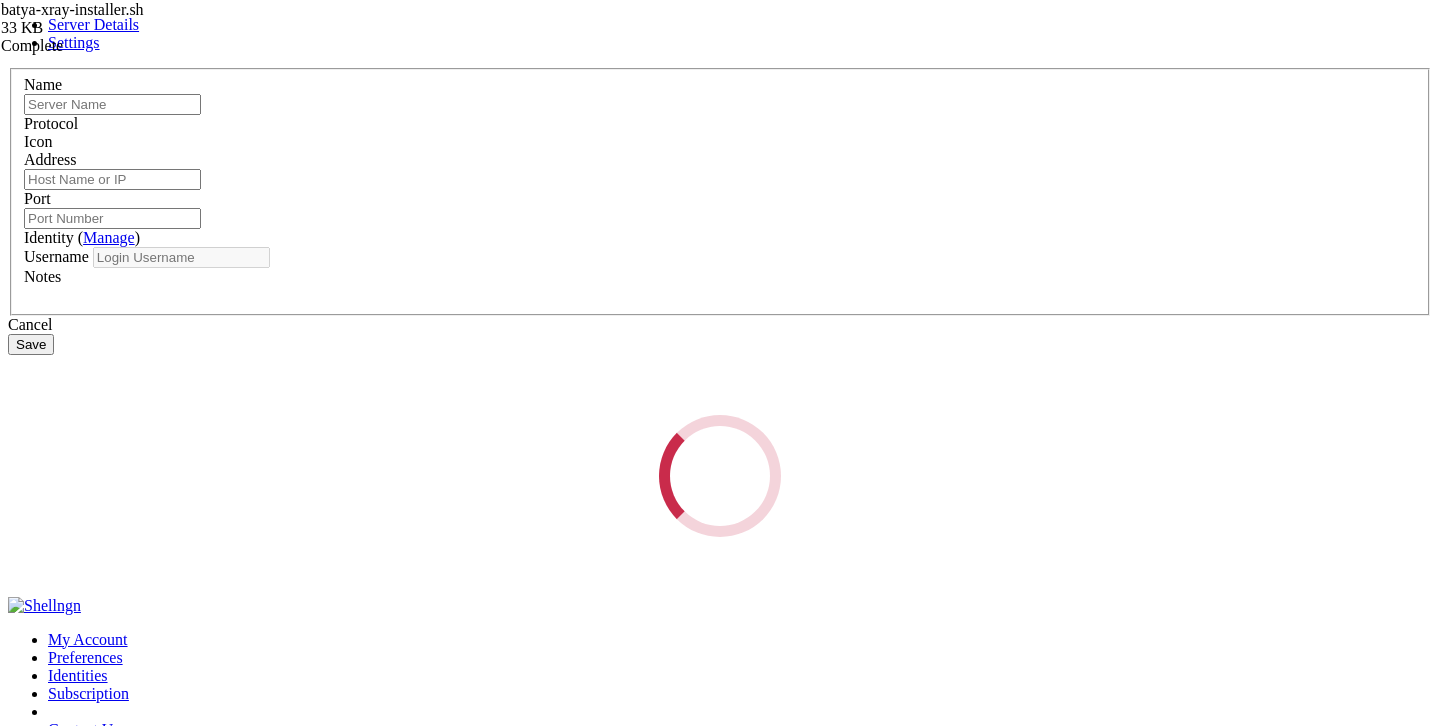 type on "fr5newproto" 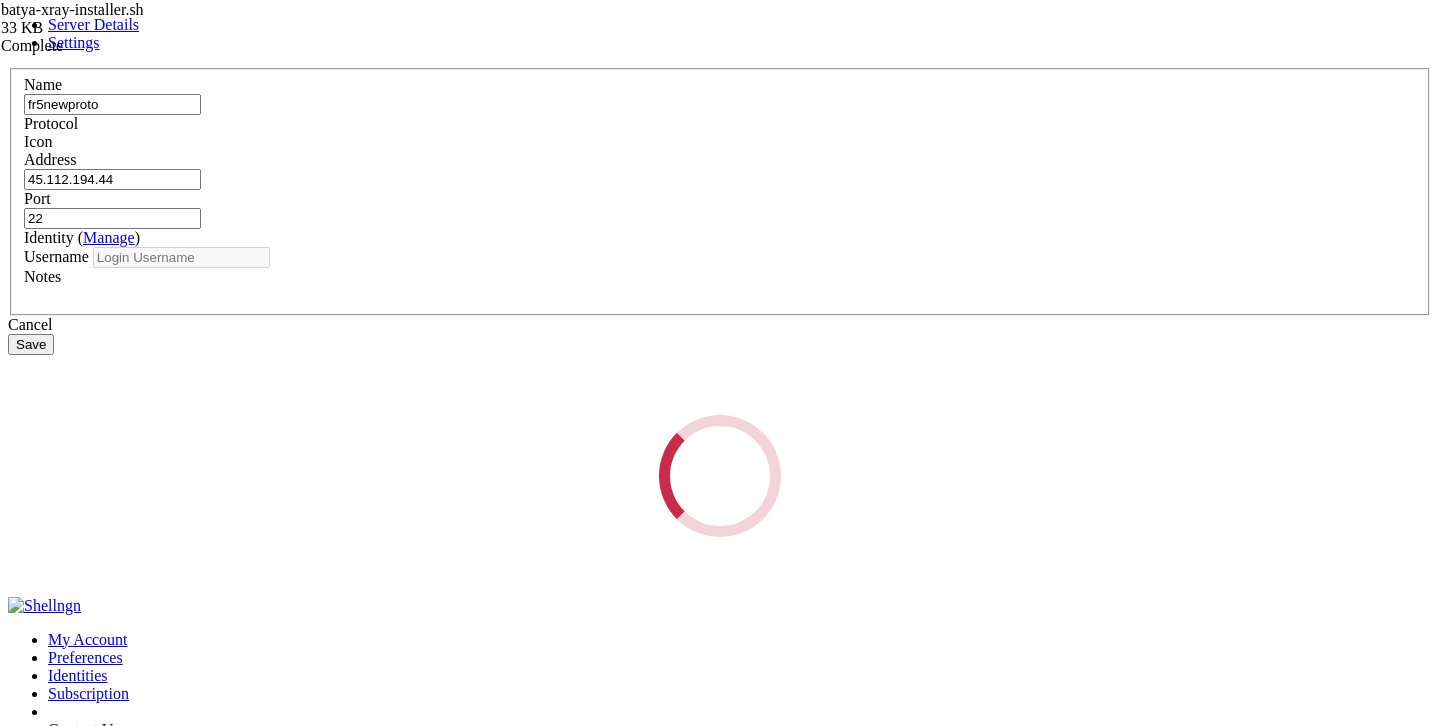 type on "root" 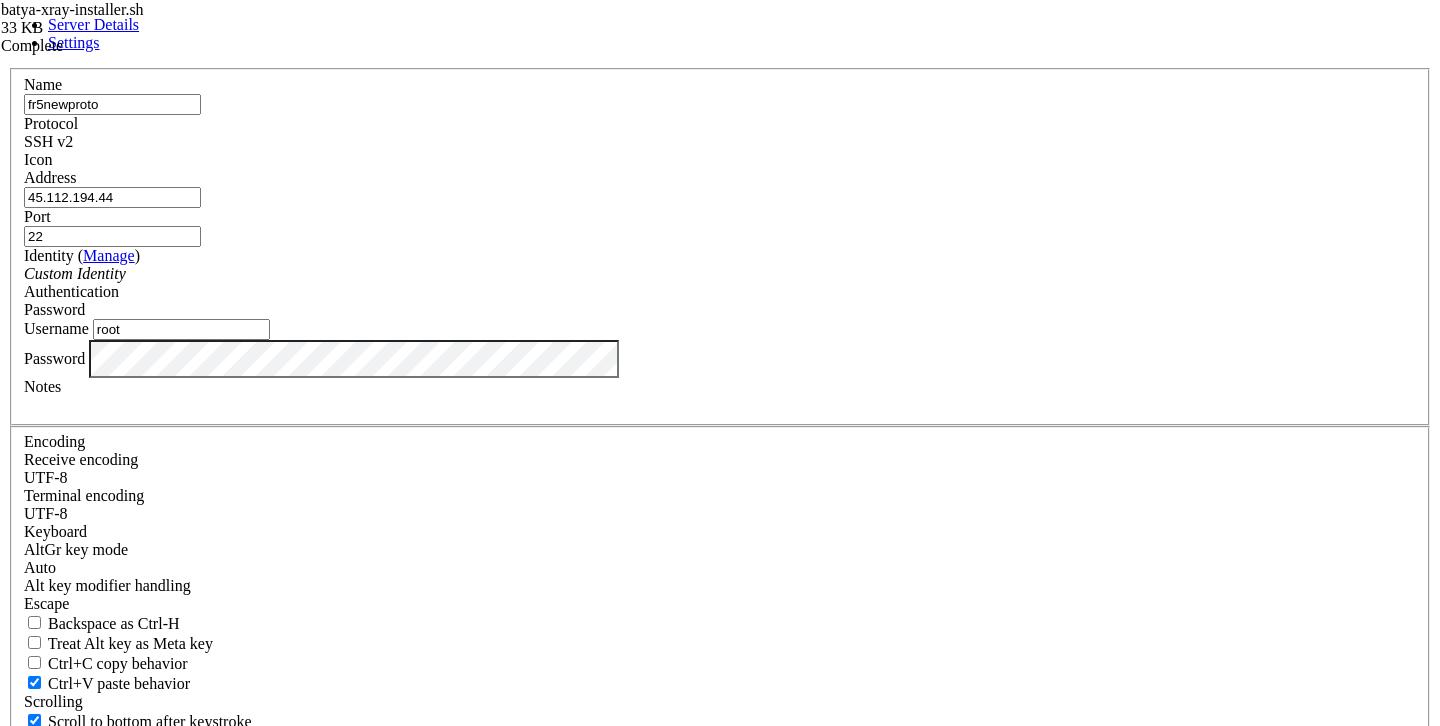 click on "Save" at bounding box center (31, 831) 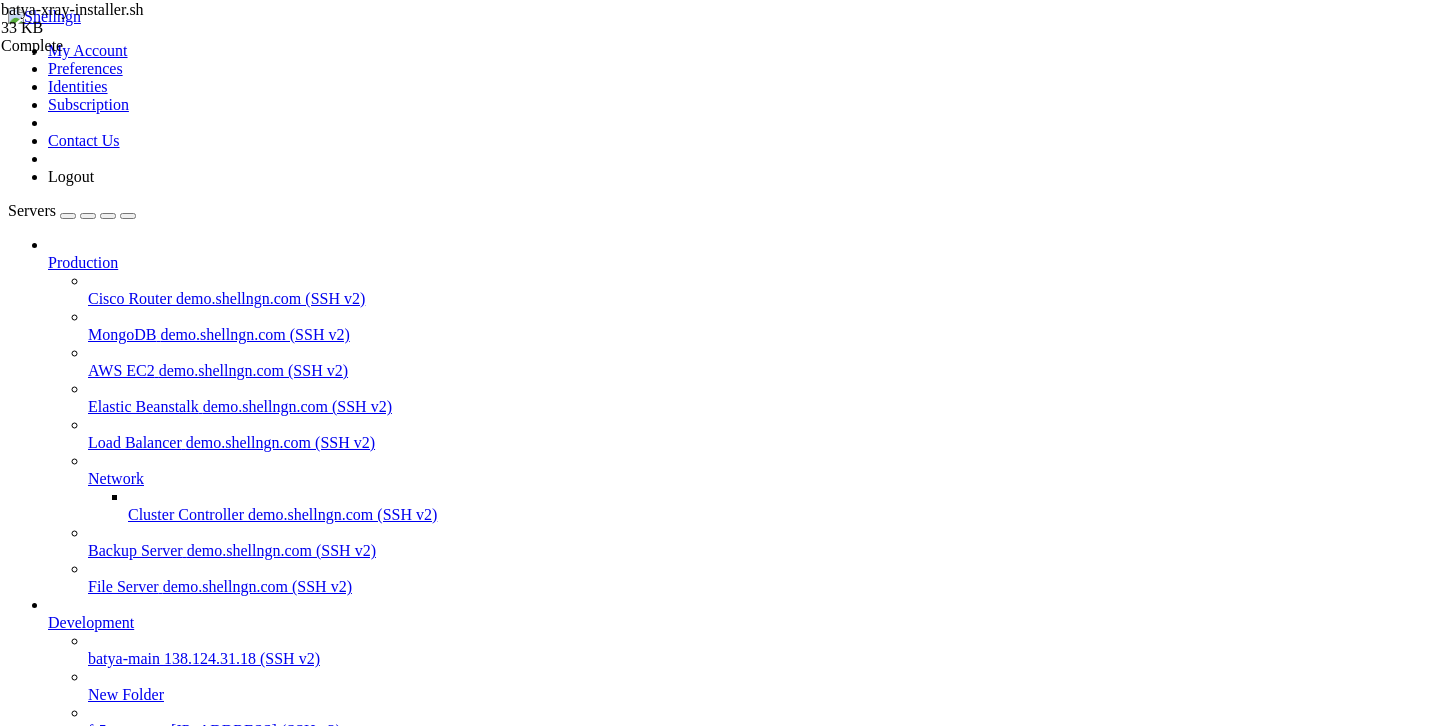 click on "" at bounding box center [740, 817] 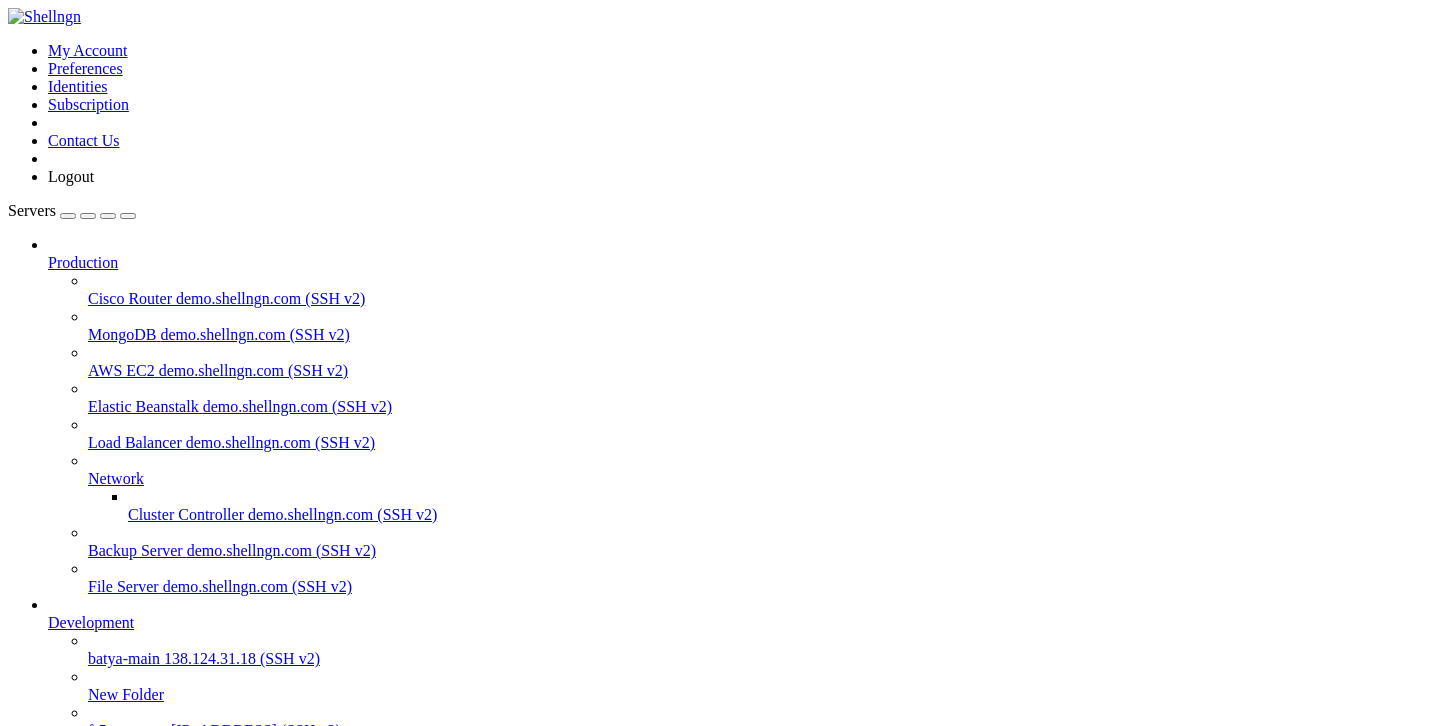 click on "45.112.194.44 (SSH v2)" at bounding box center [256, 730] 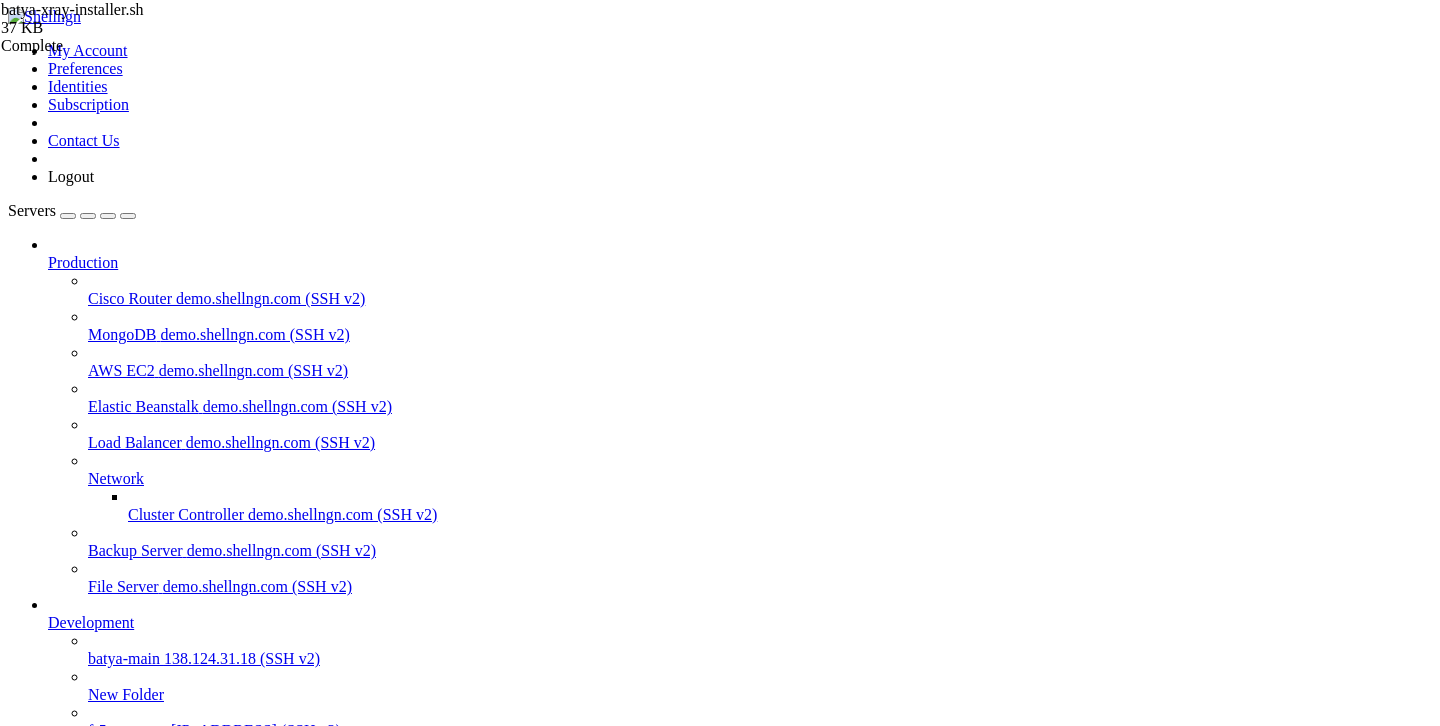 click on "fr5newproto
" at bounding box center (740, 808) 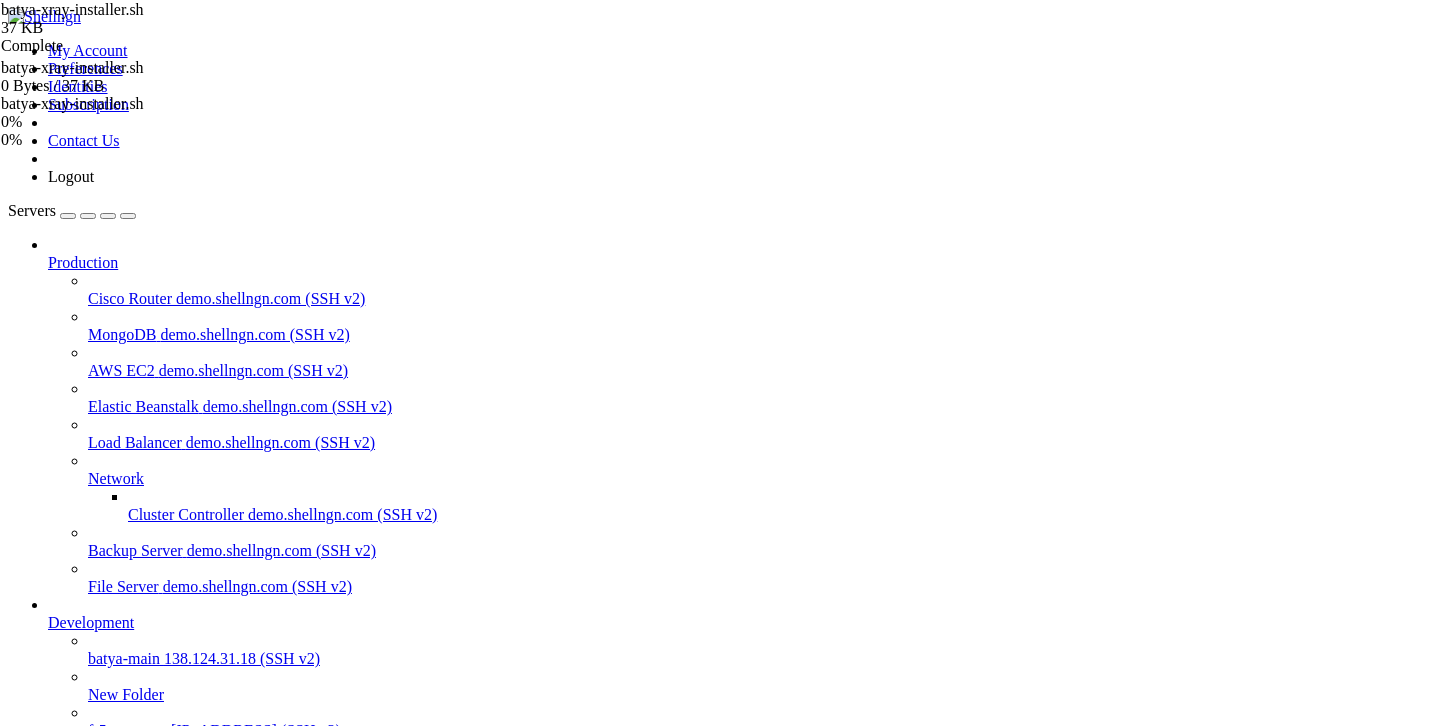 click at bounding box center (217, 1231) 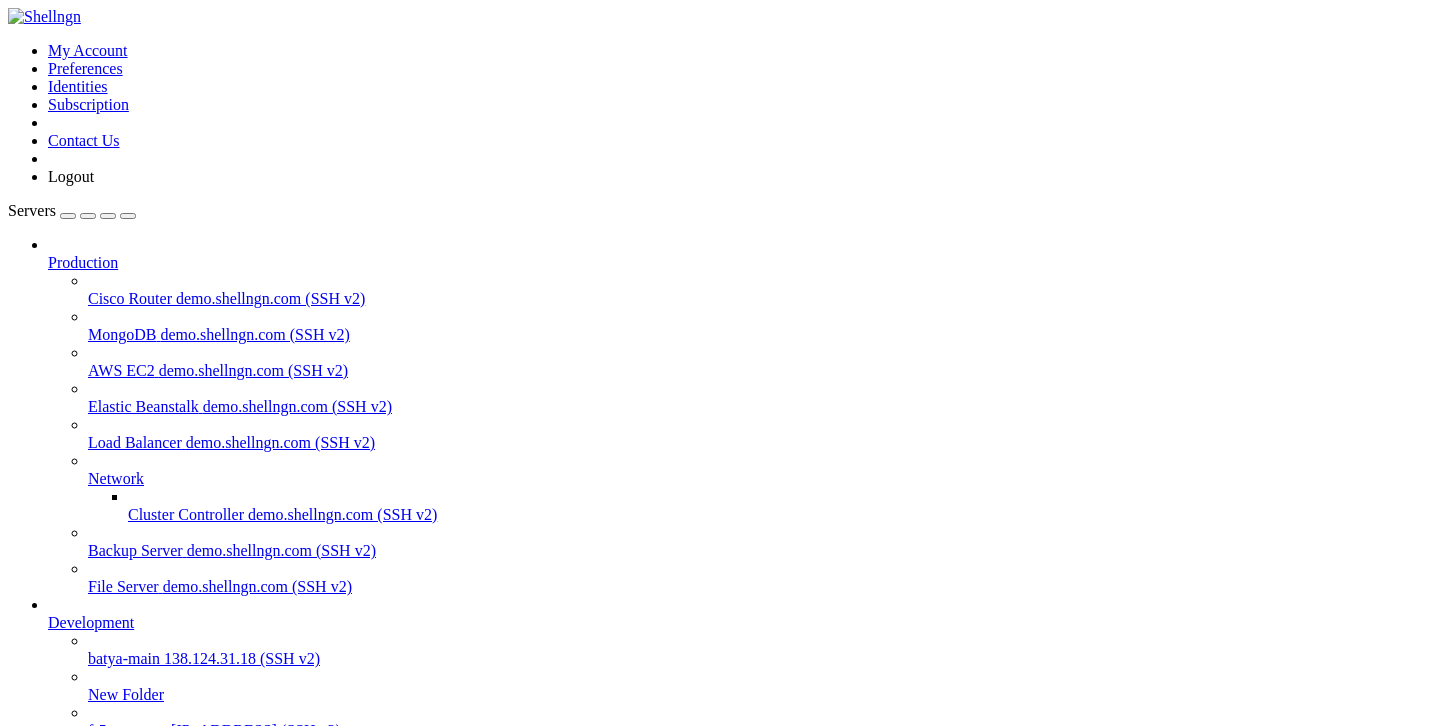 scroll, scrollTop: 0, scrollLeft: 0, axis: both 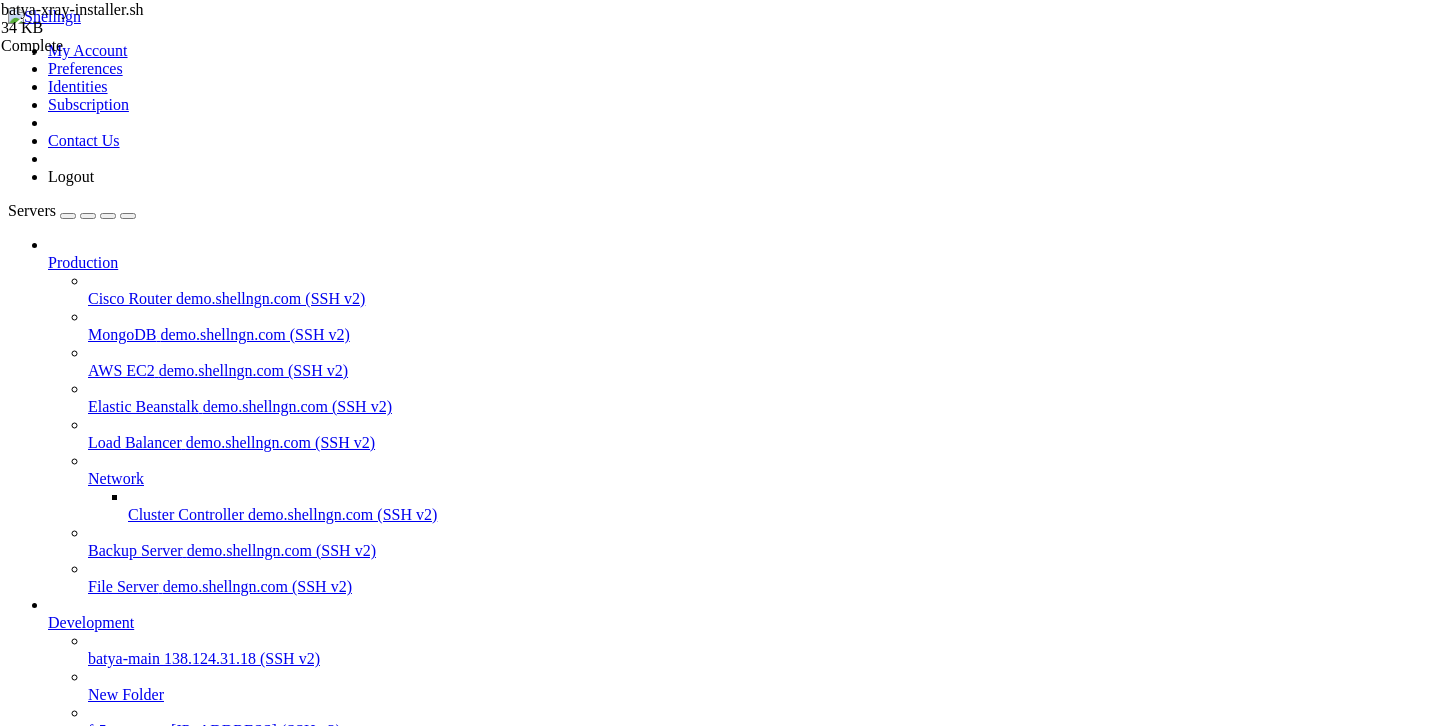 click on "fr5newproto
" at bounding box center [740, 808] 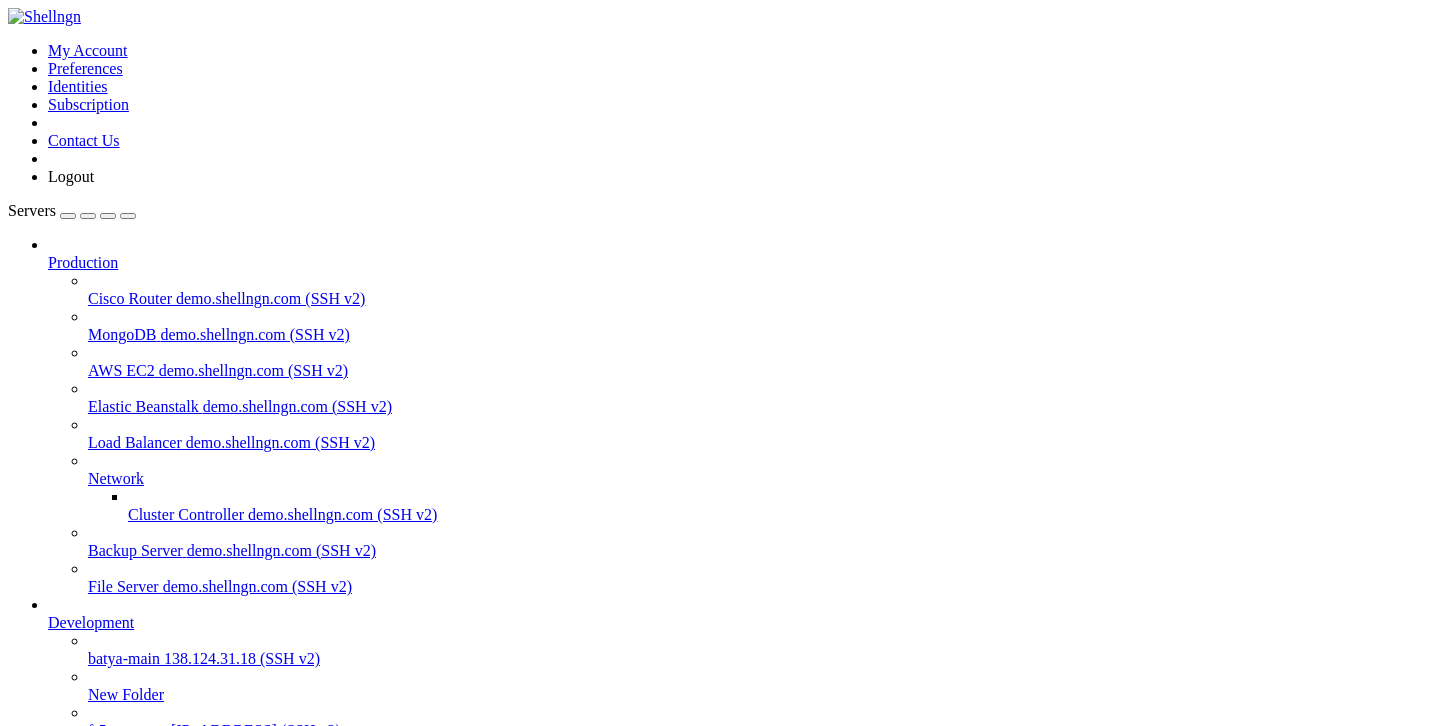 click on "45.112.194.44 (SSH v2)" at bounding box center [256, 730] 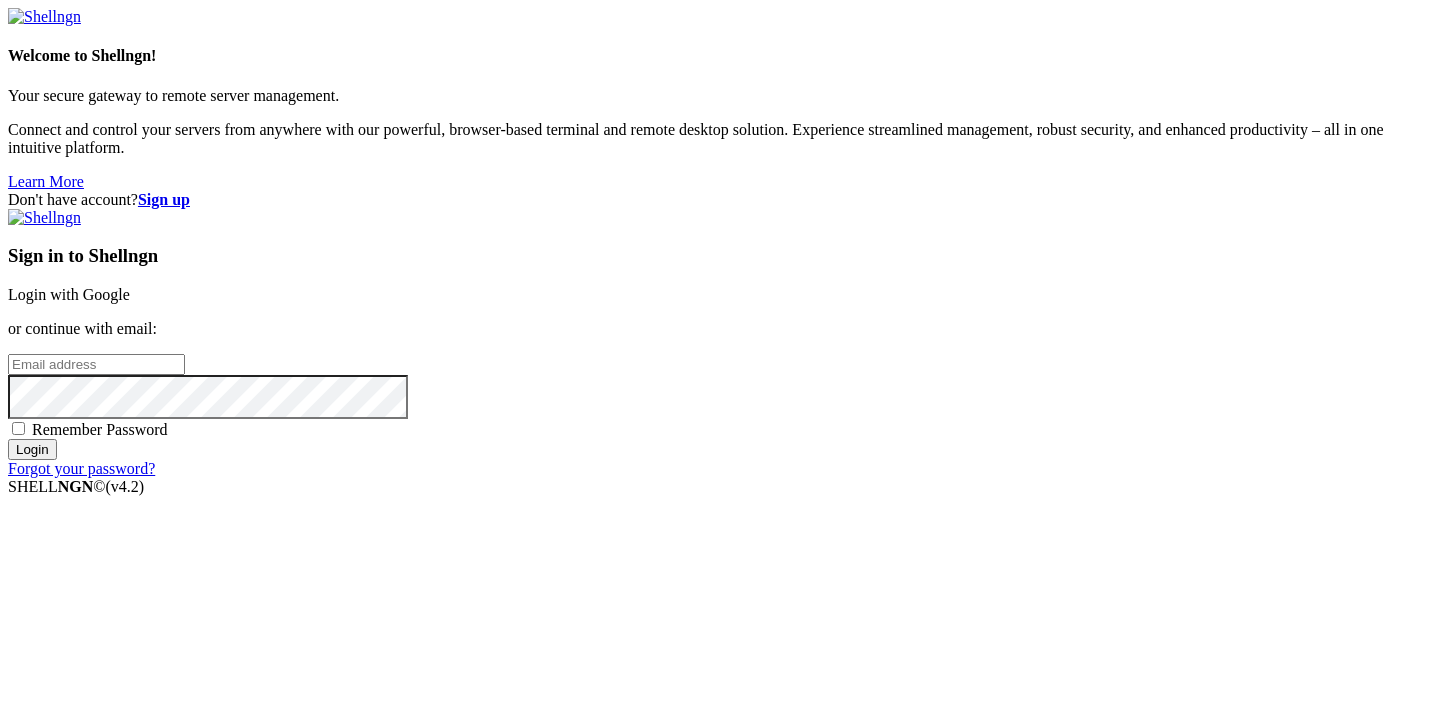scroll, scrollTop: 0, scrollLeft: 0, axis: both 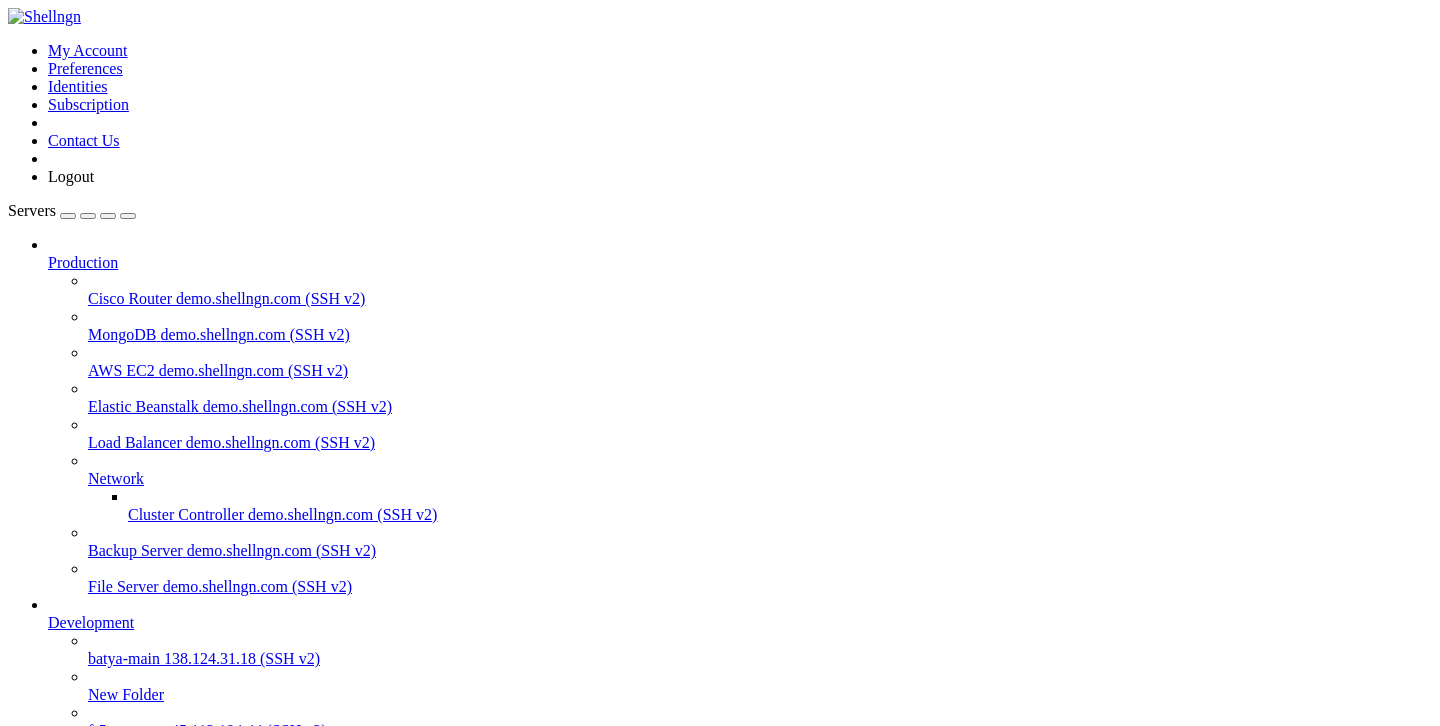 click on "45.112.194.44 (SSH v2)" at bounding box center (248, 730) 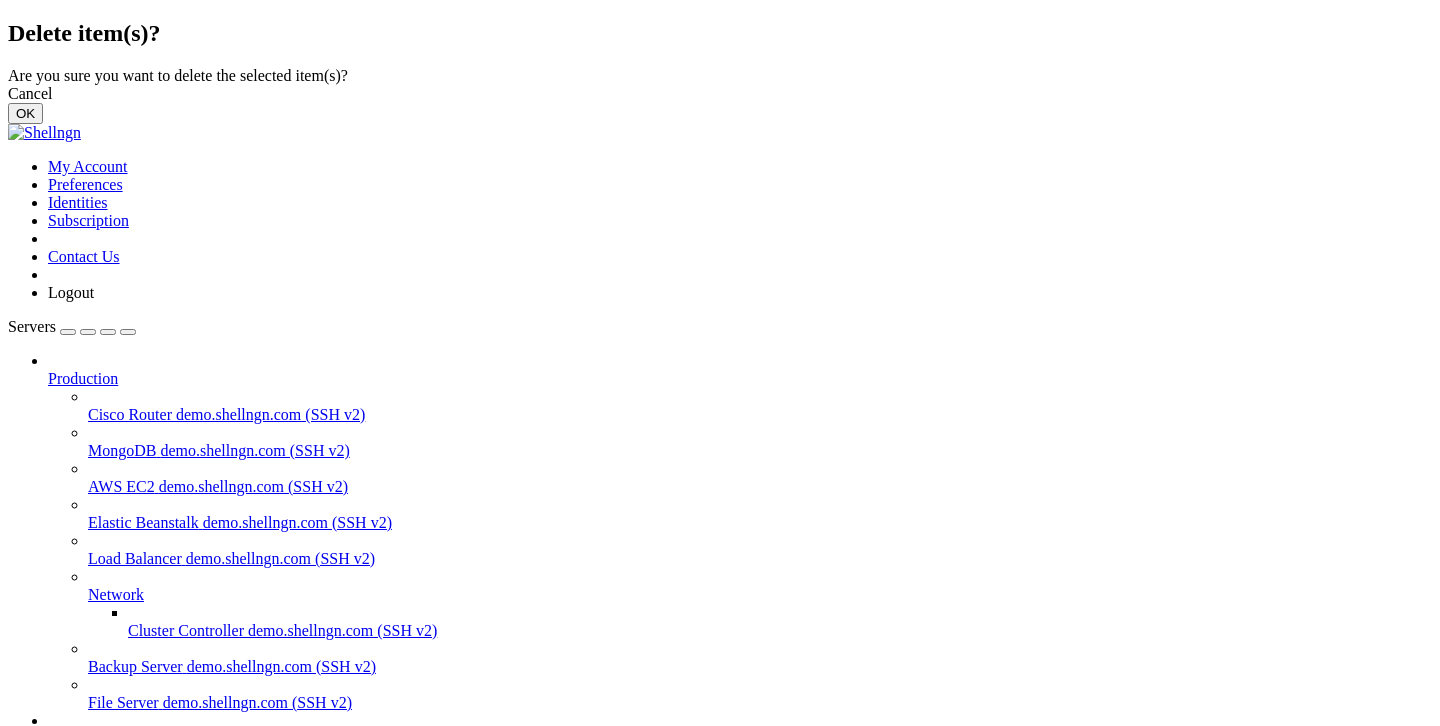 click on "OK" at bounding box center [25, 113] 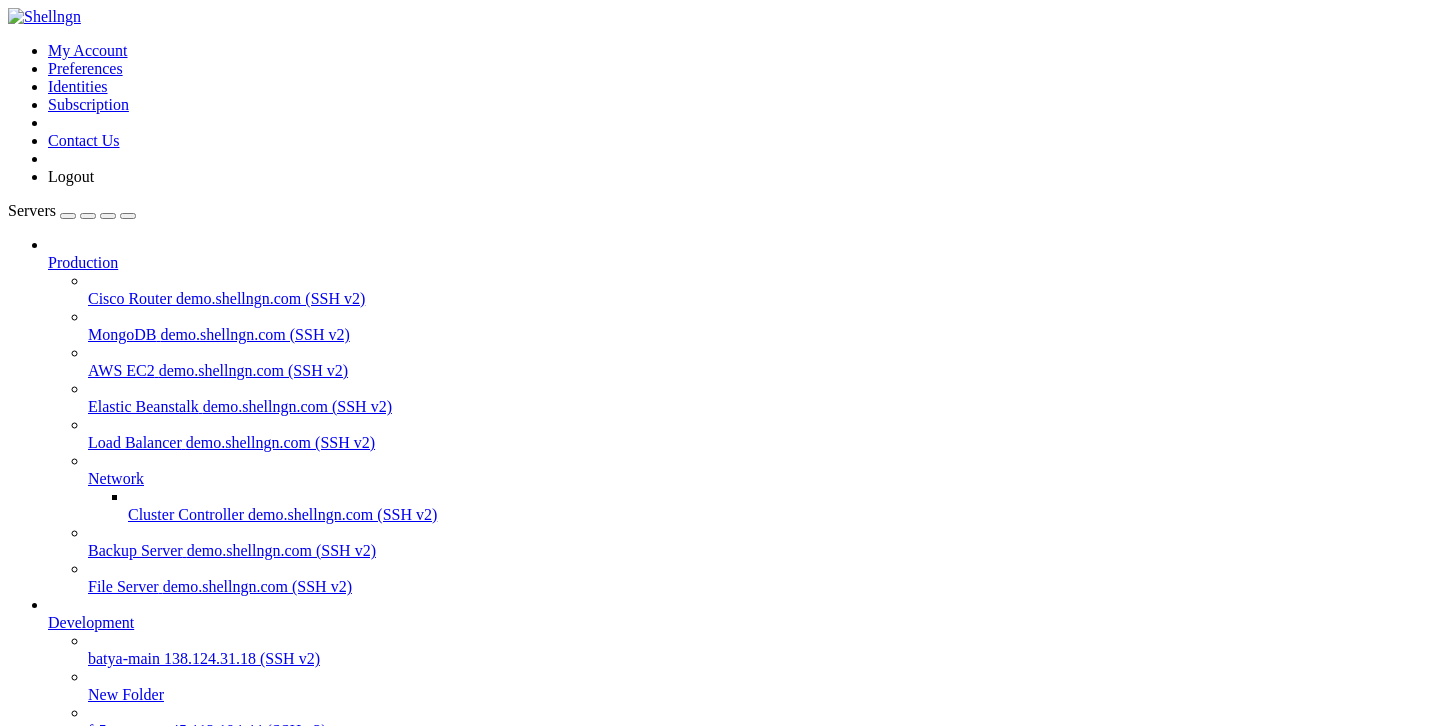 scroll, scrollTop: 81, scrollLeft: 0, axis: vertical 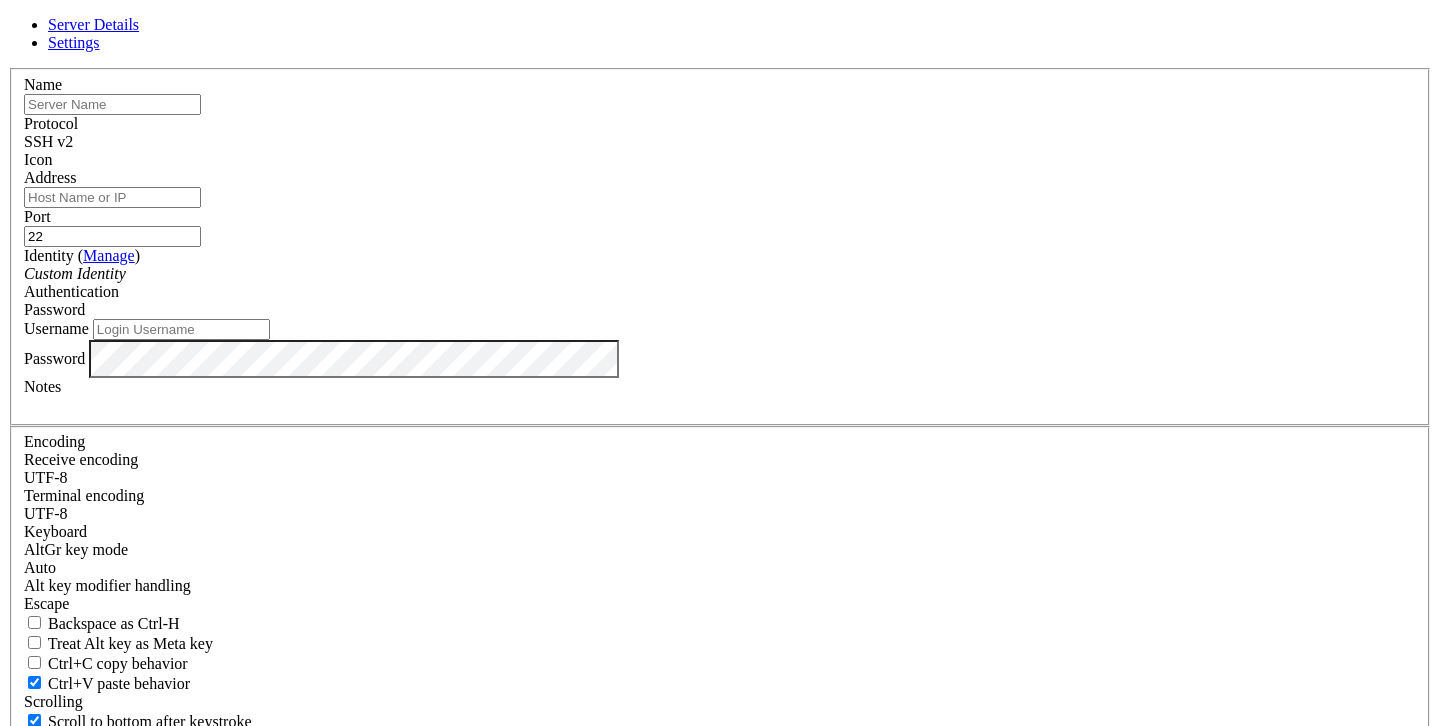 click at bounding box center [112, 104] 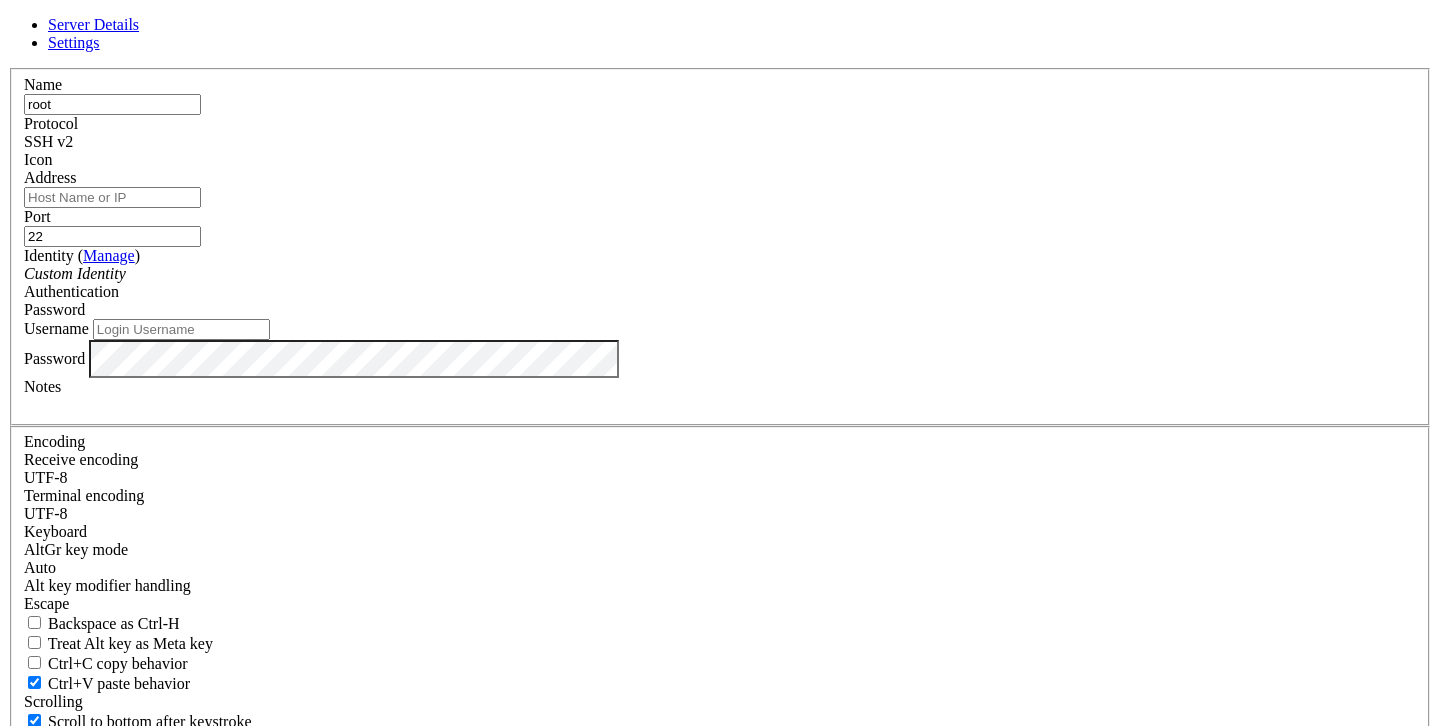 type on "root" 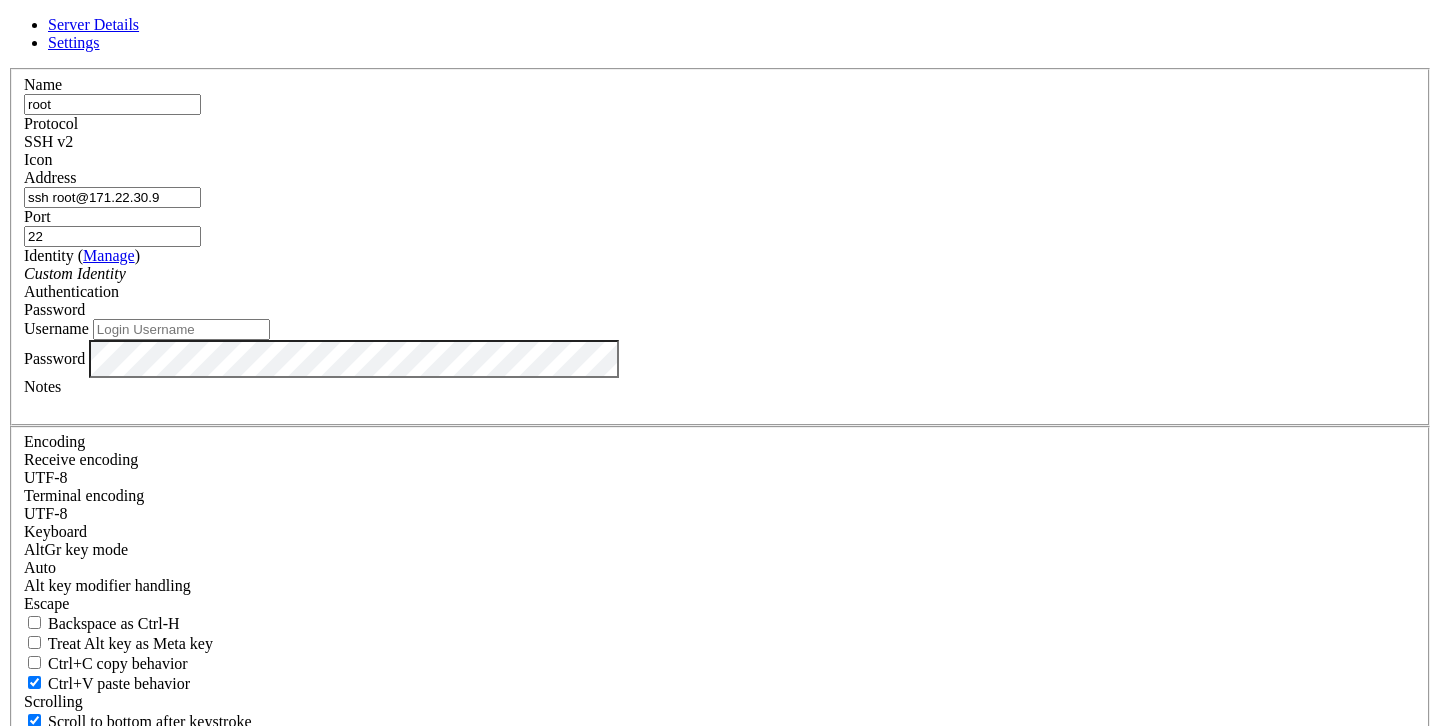 drag, startPoint x: 534, startPoint y: 253, endPoint x: 403, endPoint y: 252, distance: 131.00381 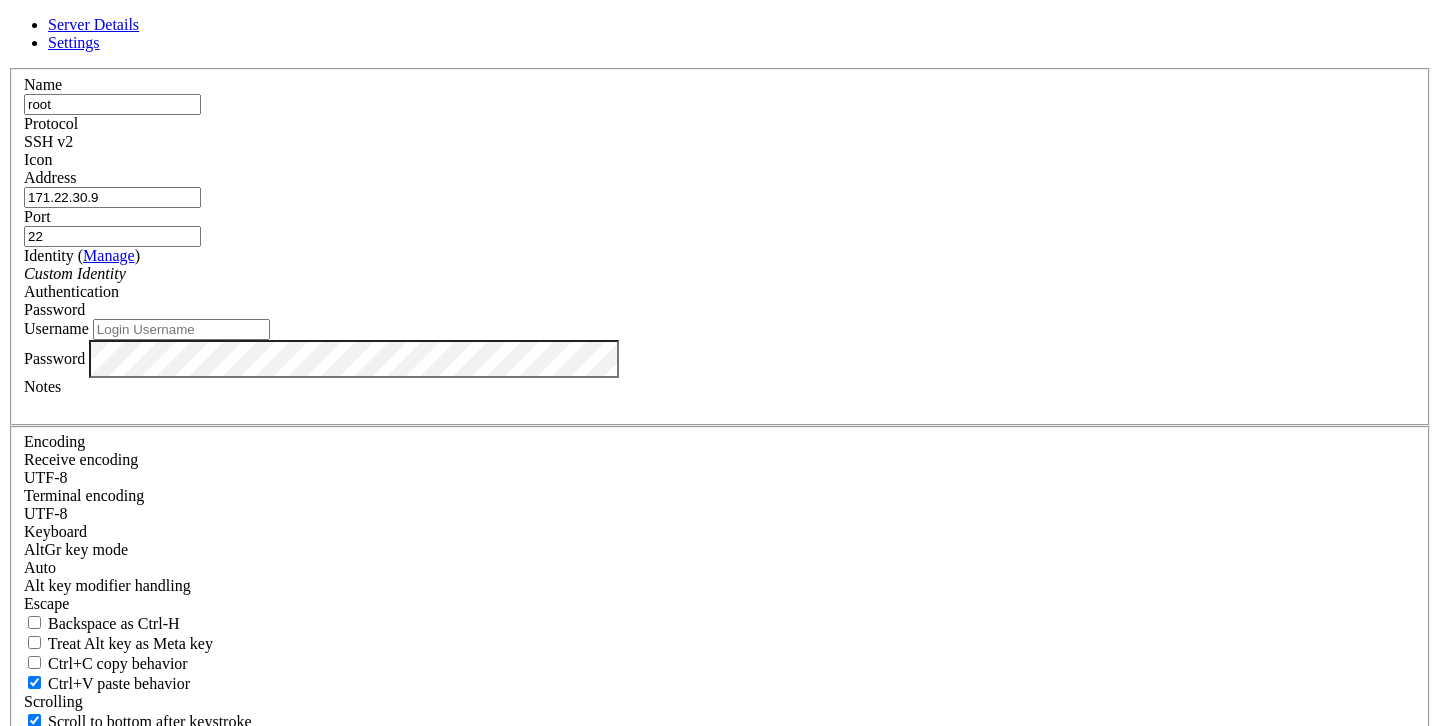 type on "171.22.30.9" 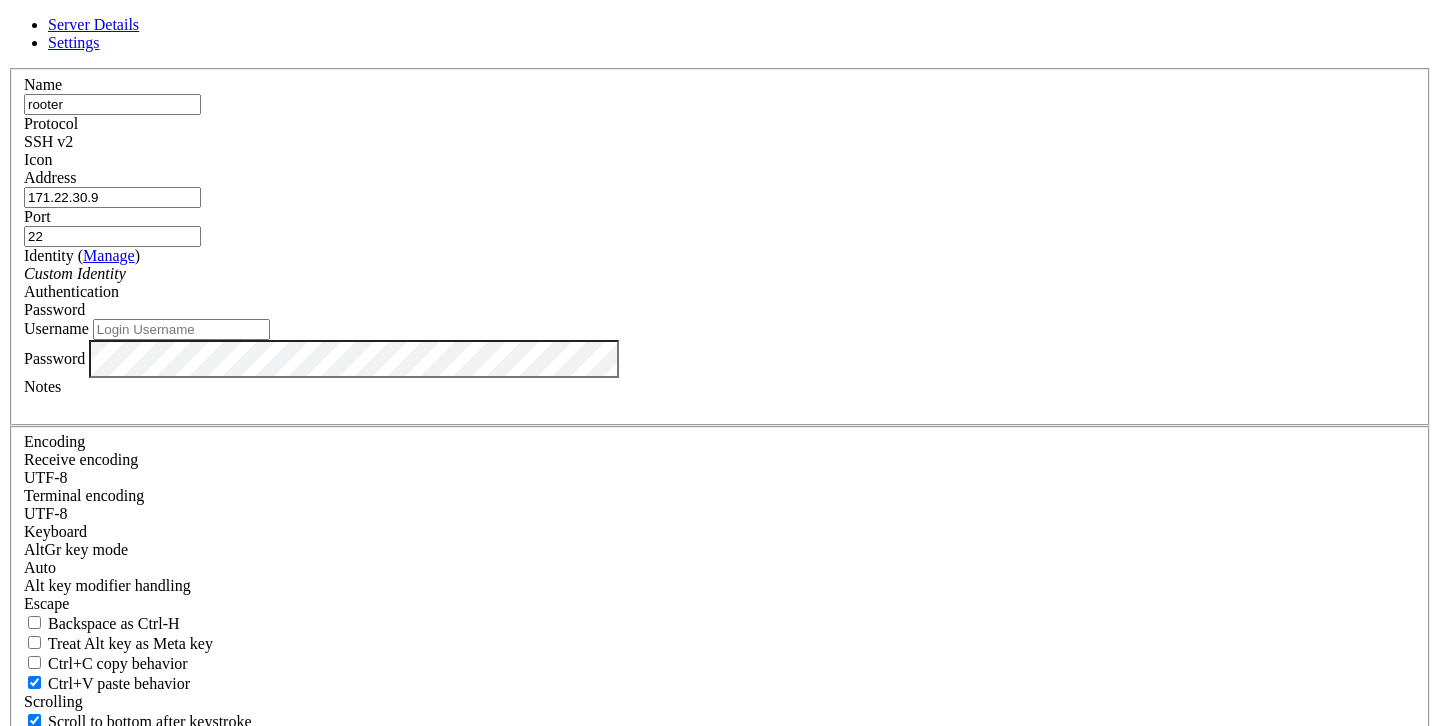 type on "rooter" 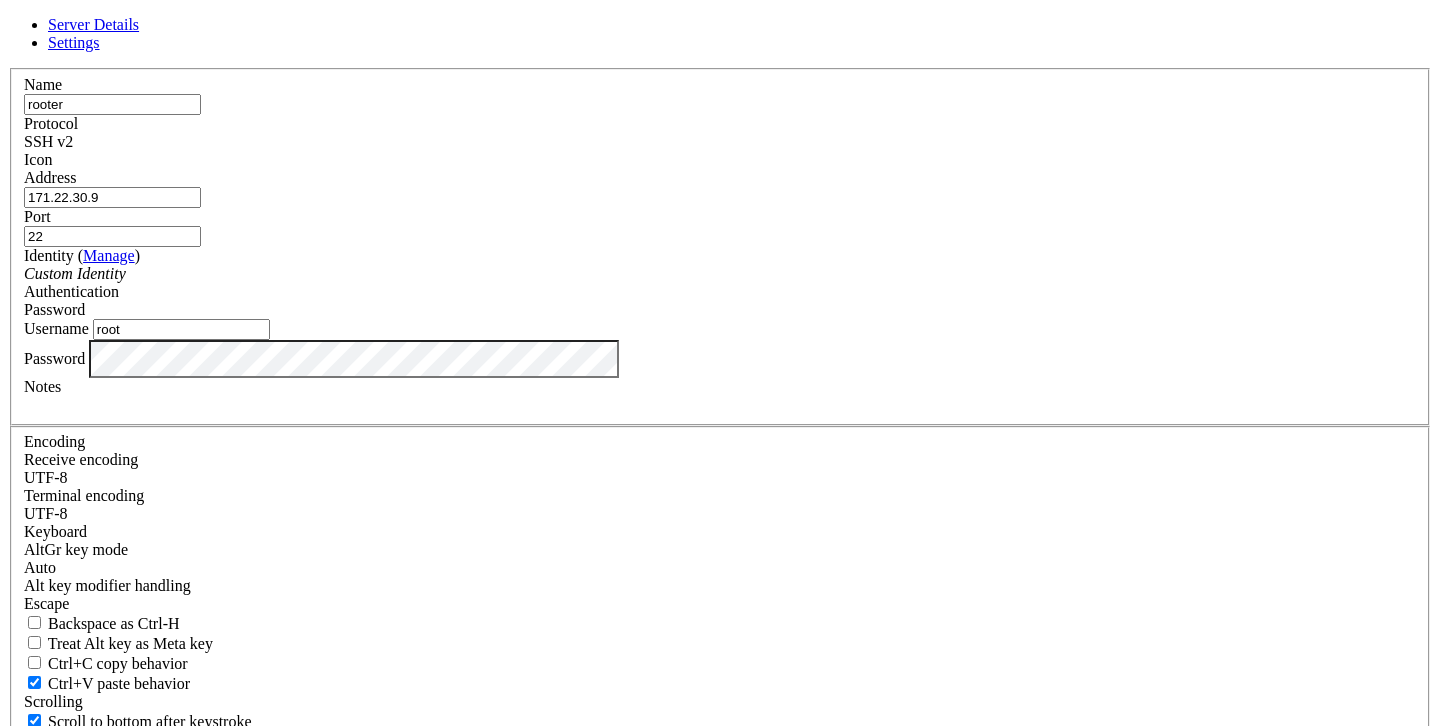 type on "root" 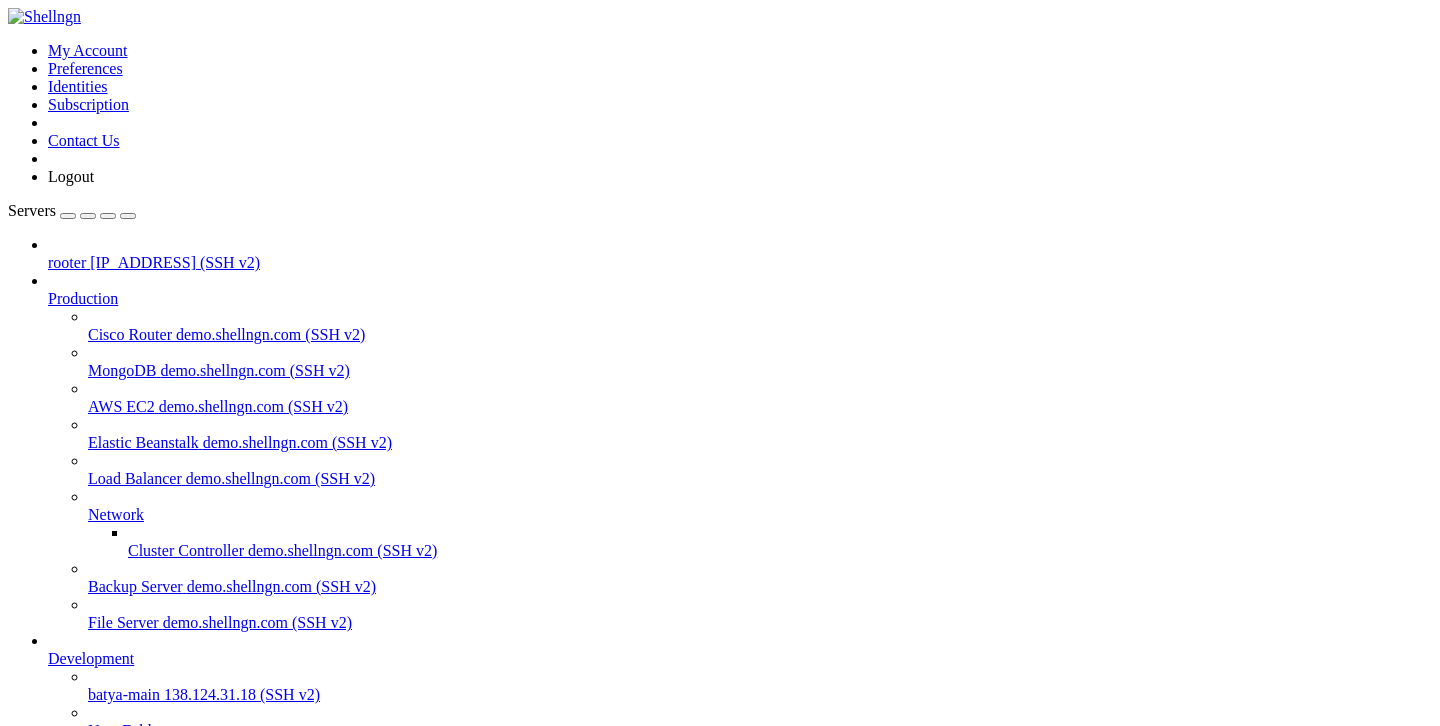 scroll, scrollTop: 0, scrollLeft: 0, axis: both 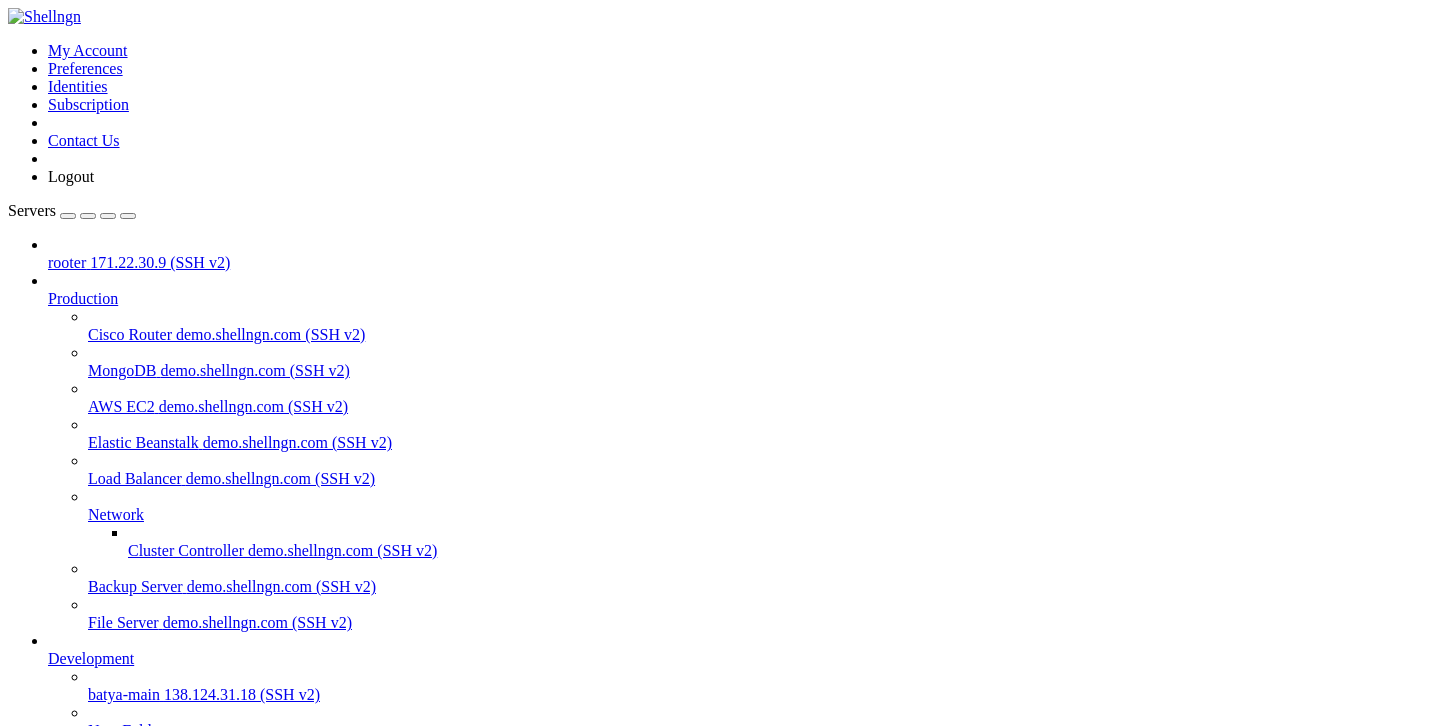 click on "[IP_ADDRESS] (SSH v2)" at bounding box center [160, 262] 